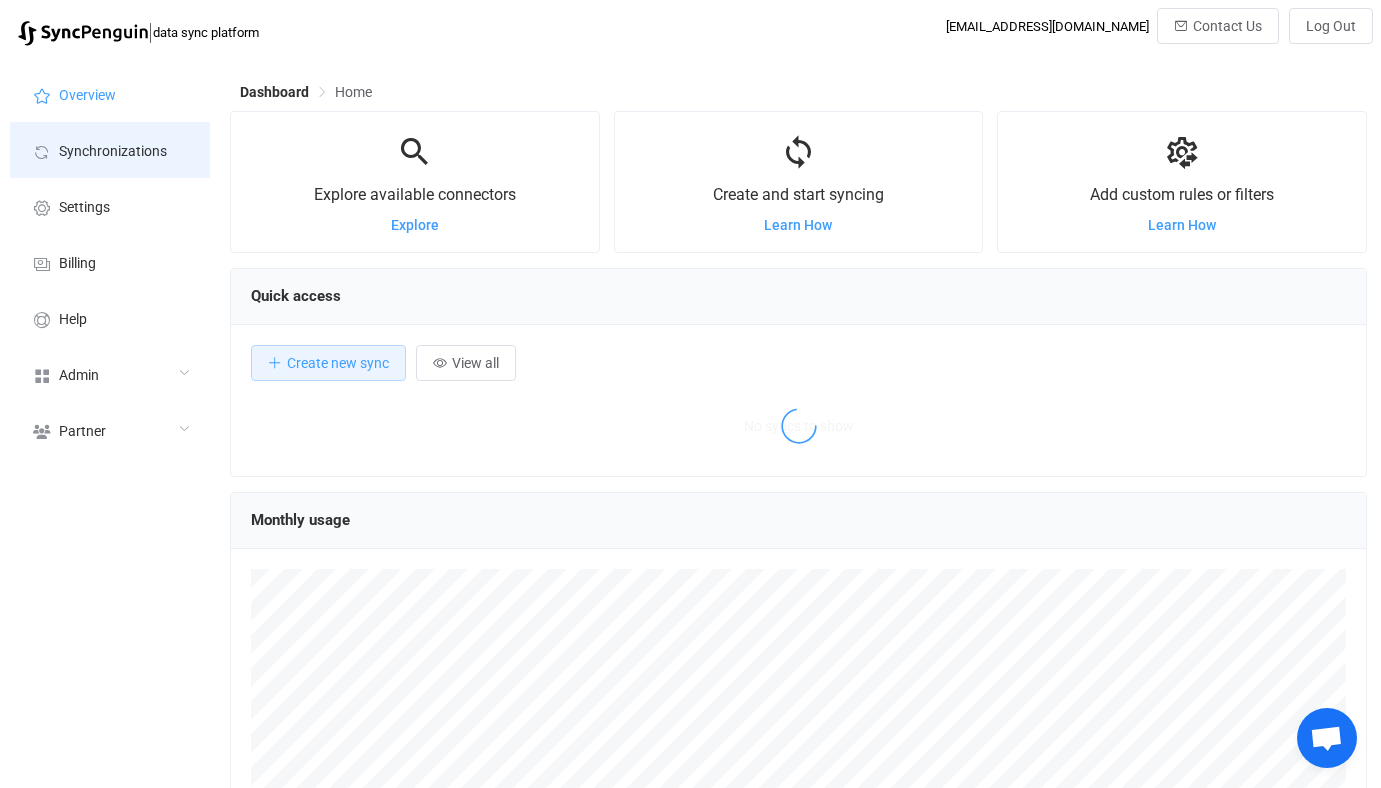 scroll, scrollTop: 0, scrollLeft: 0, axis: both 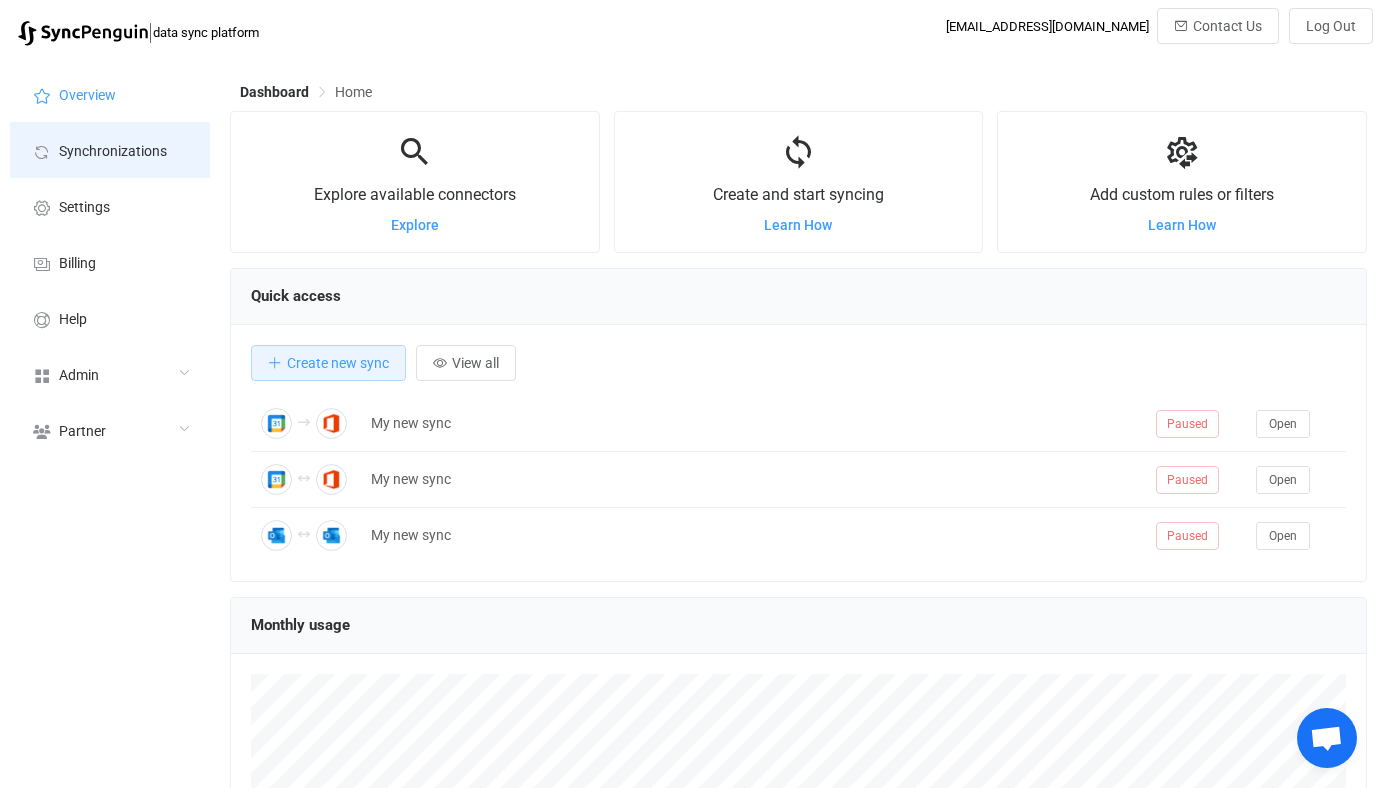 click on "Synchronizations" at bounding box center [113, 152] 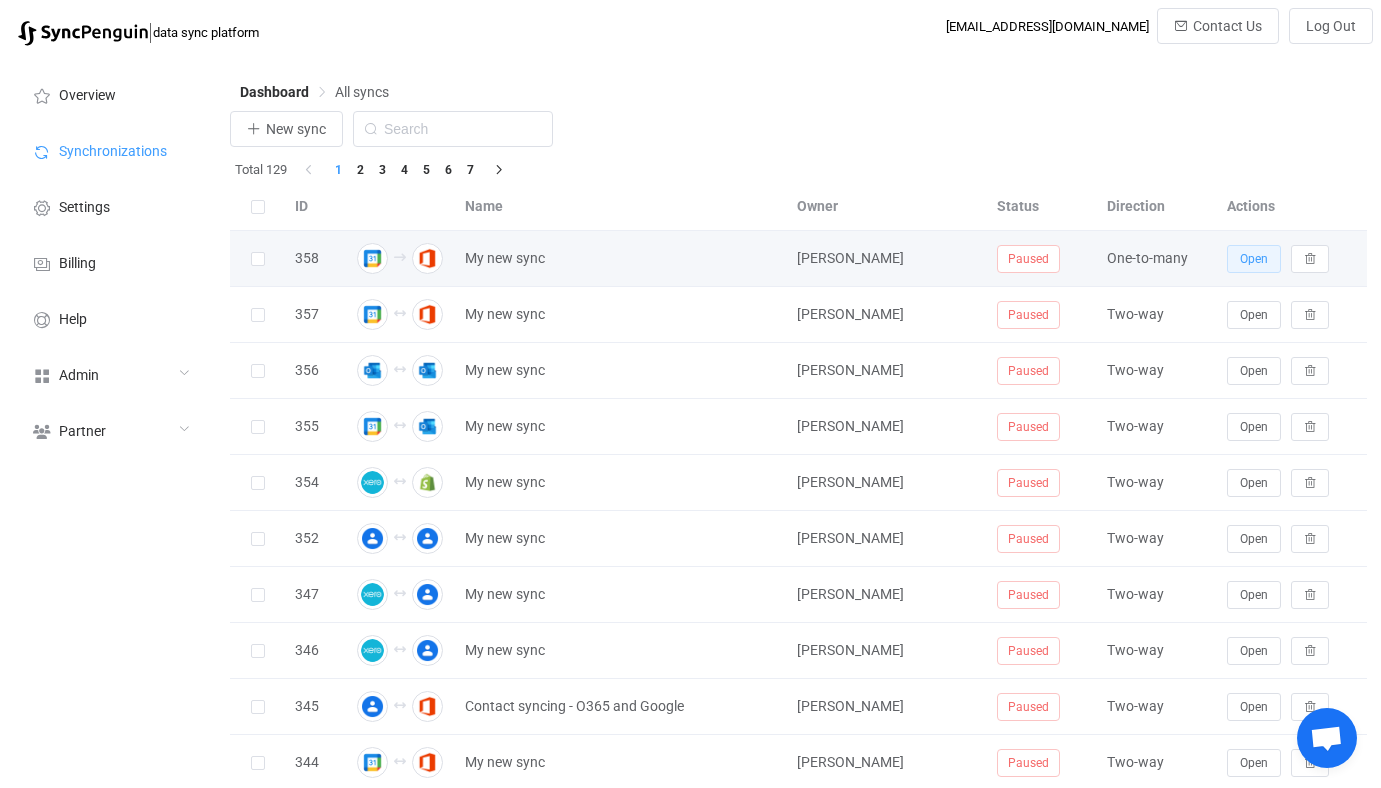 click on "Open" at bounding box center [1254, 259] 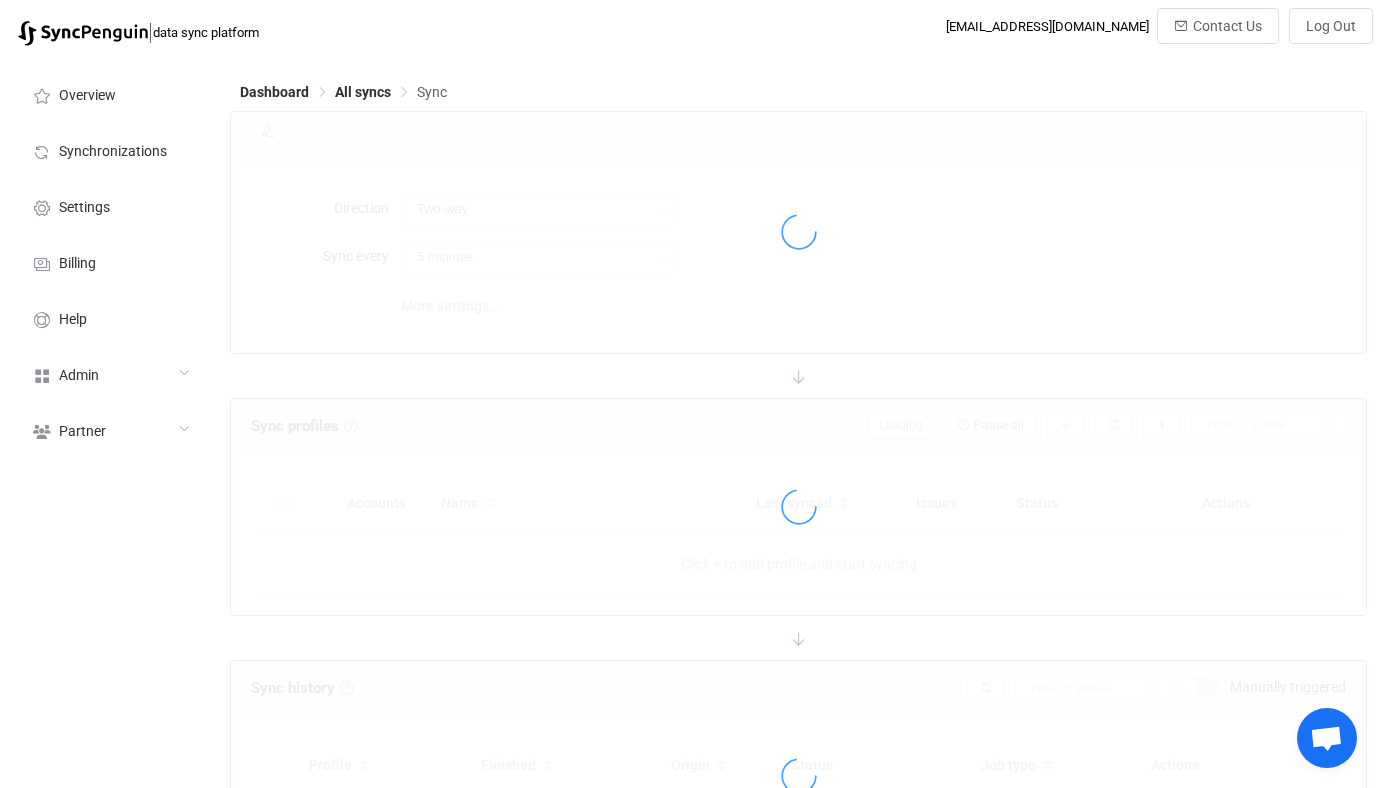 type on "Google → Office 365 (one to many)" 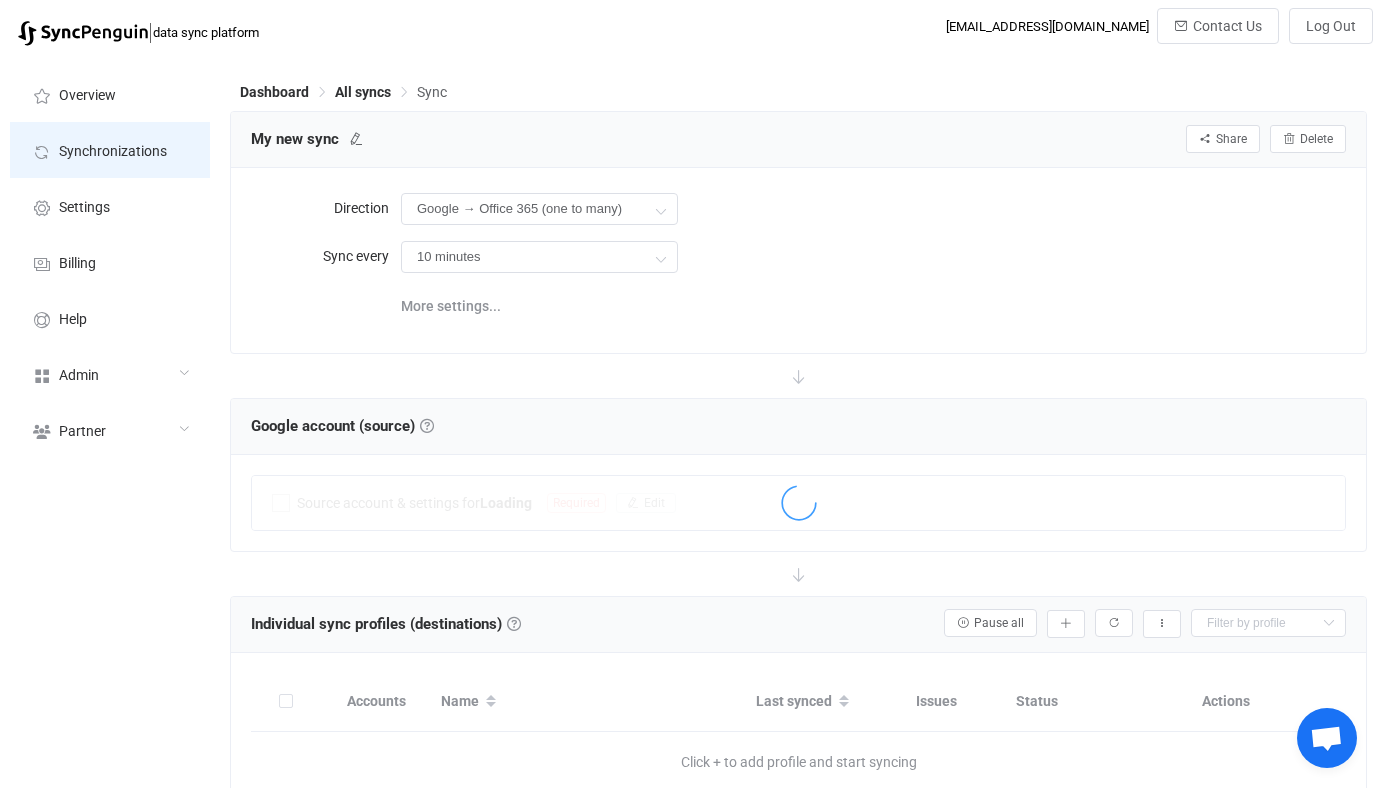 click on "Synchronizations" at bounding box center [110, 150] 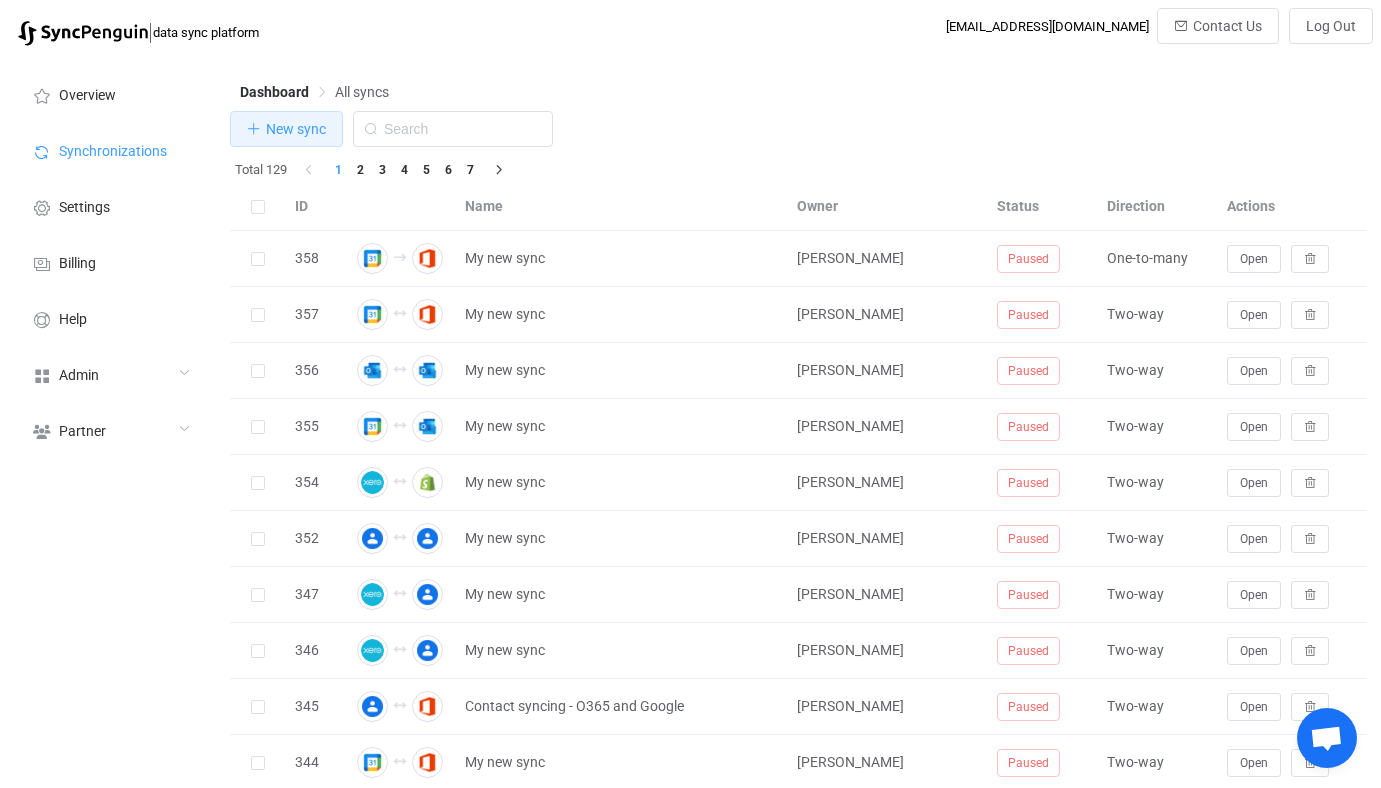click on "New sync" at bounding box center (296, 129) 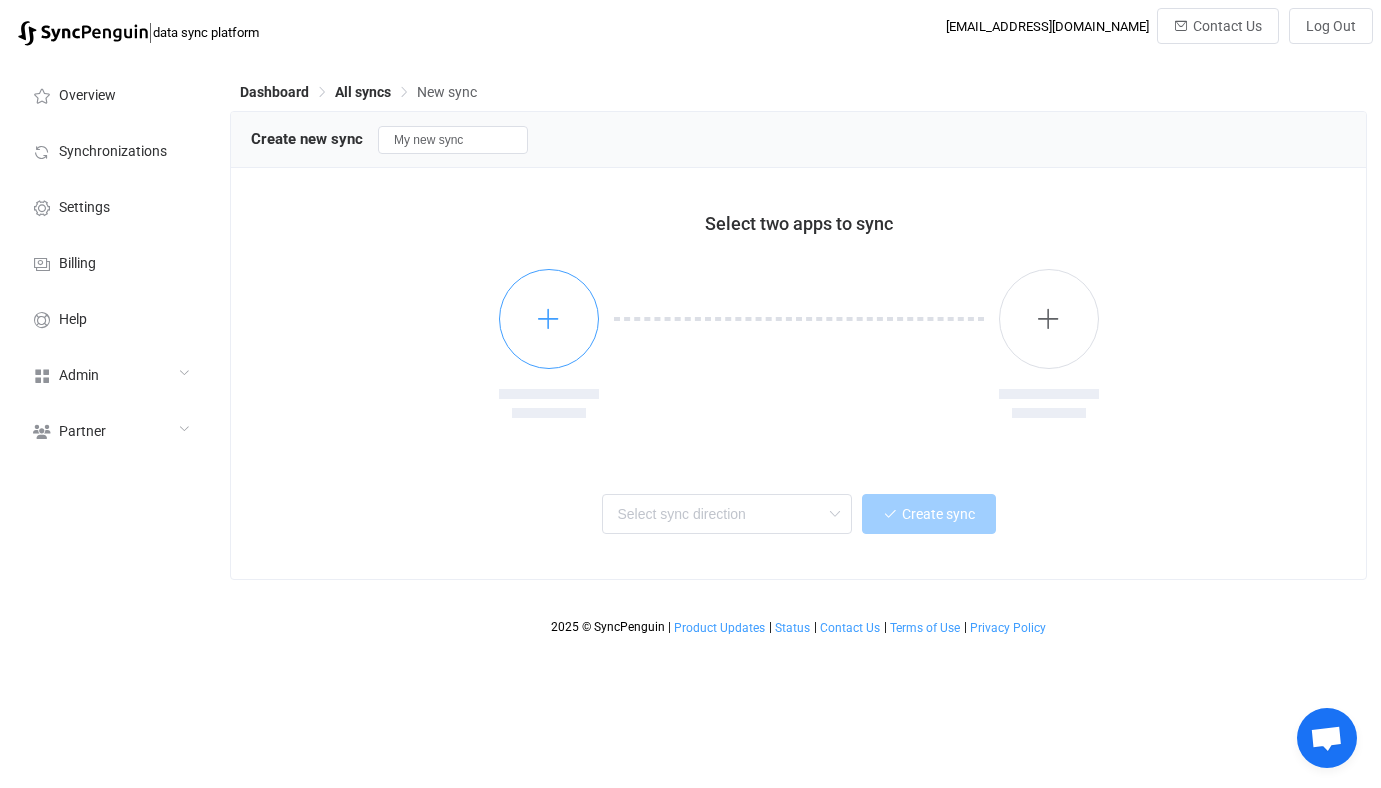click at bounding box center [549, 319] 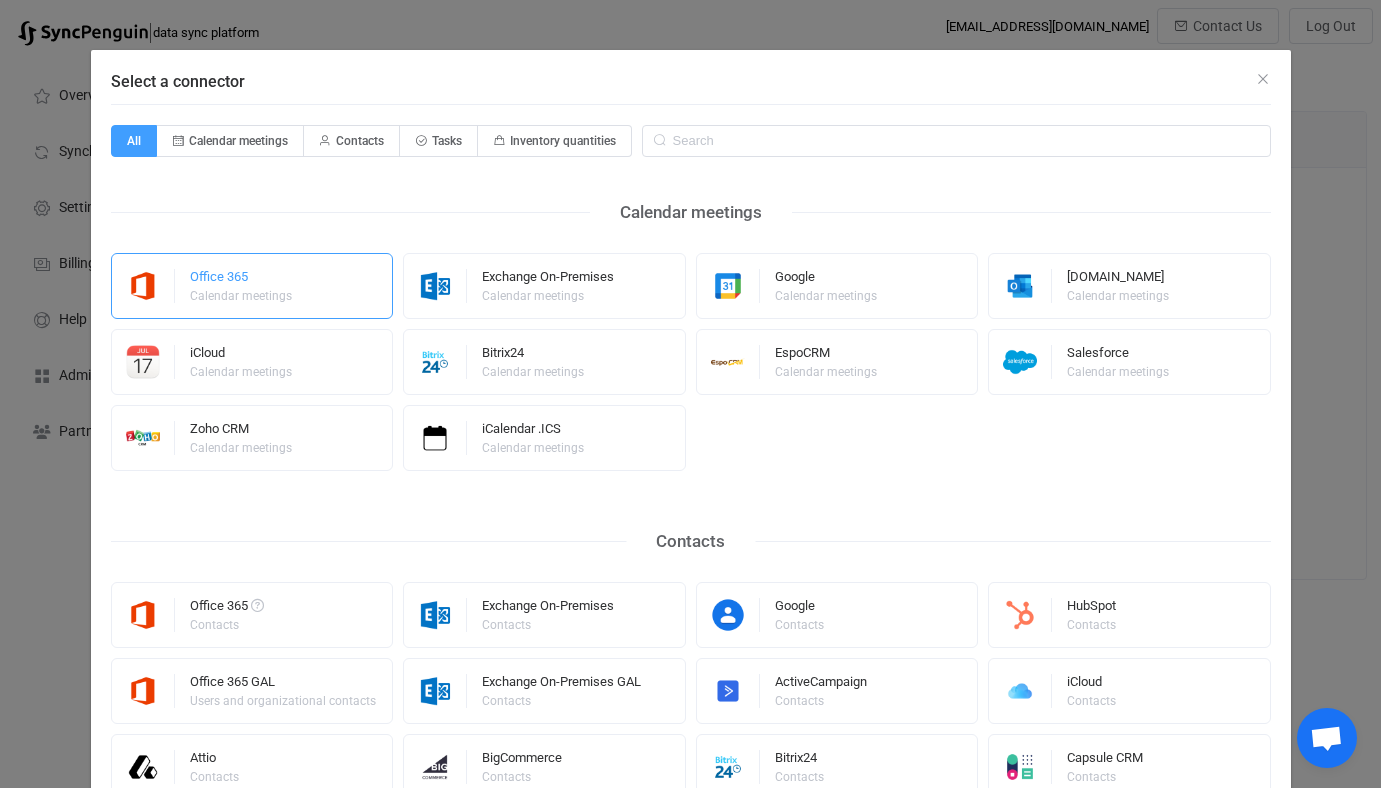 click on "Office 365
Calendar meetings" at bounding box center (252, 286) 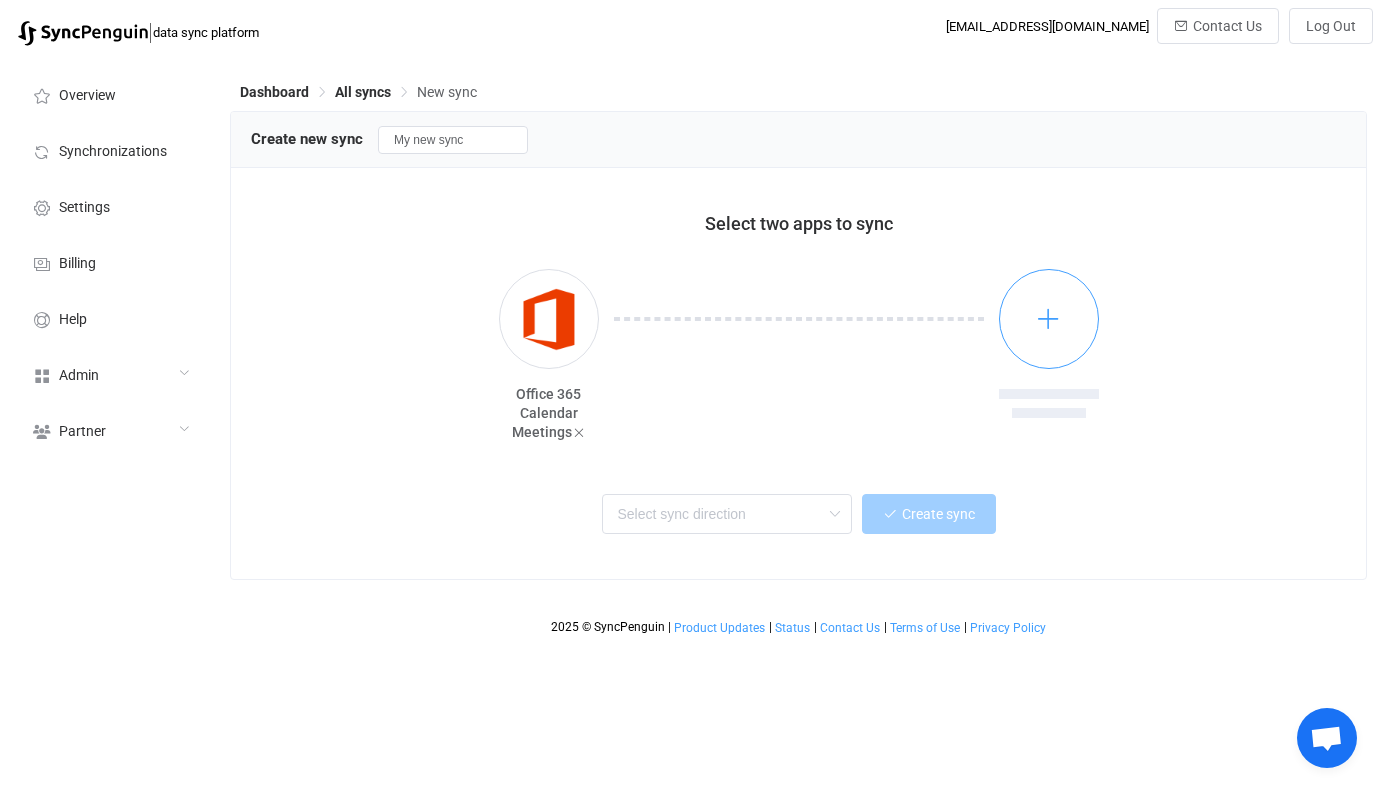 click at bounding box center [1049, 319] 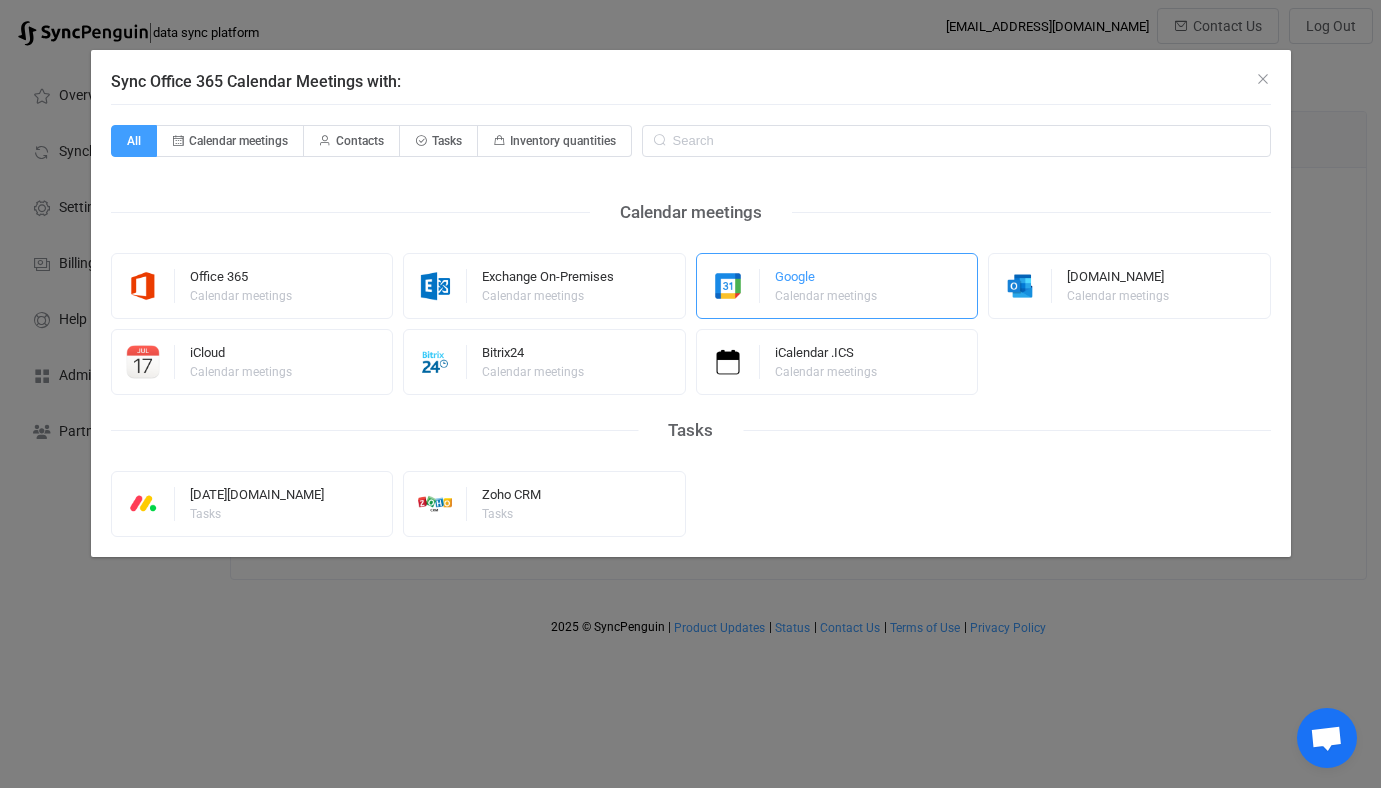 click on "Google
Calendar meetings" at bounding box center (837, 286) 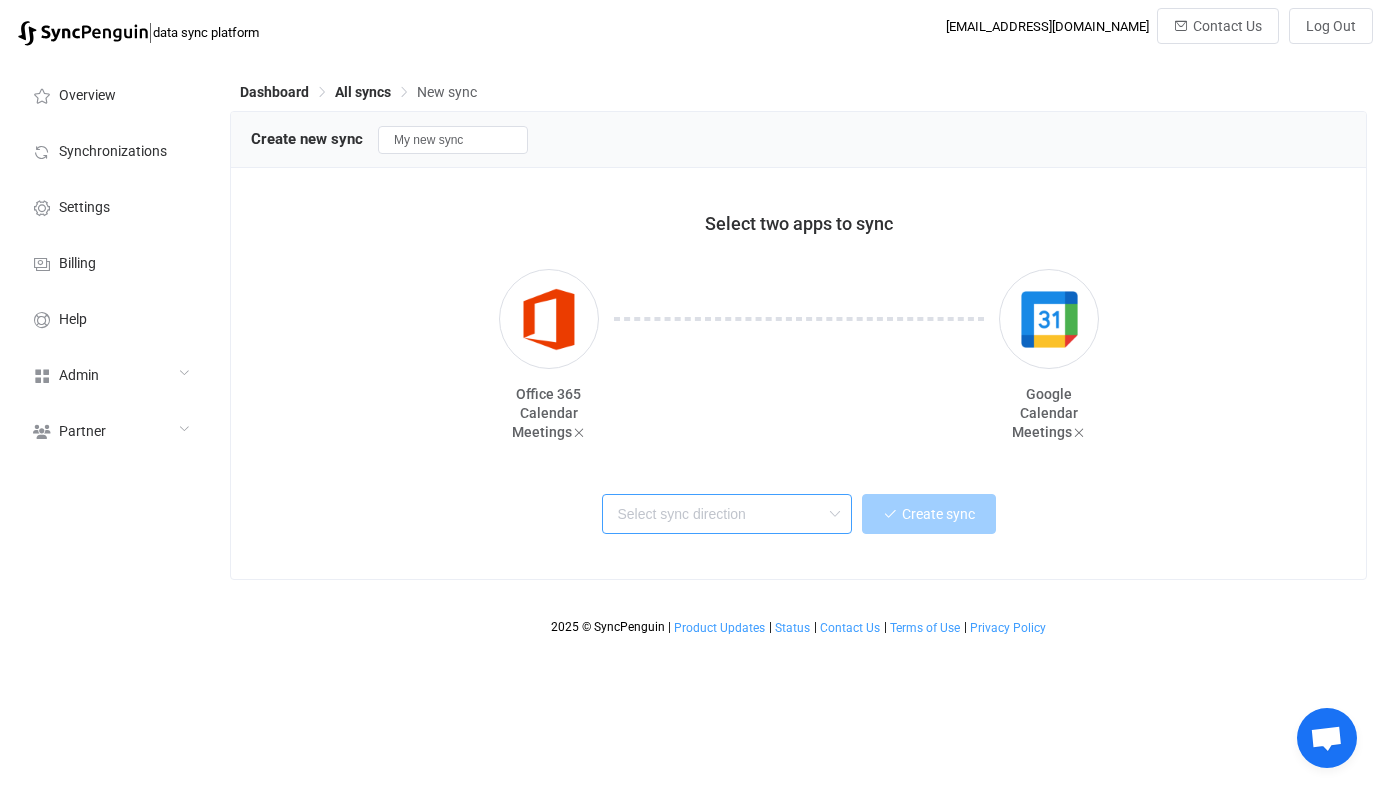 click at bounding box center (727, 514) 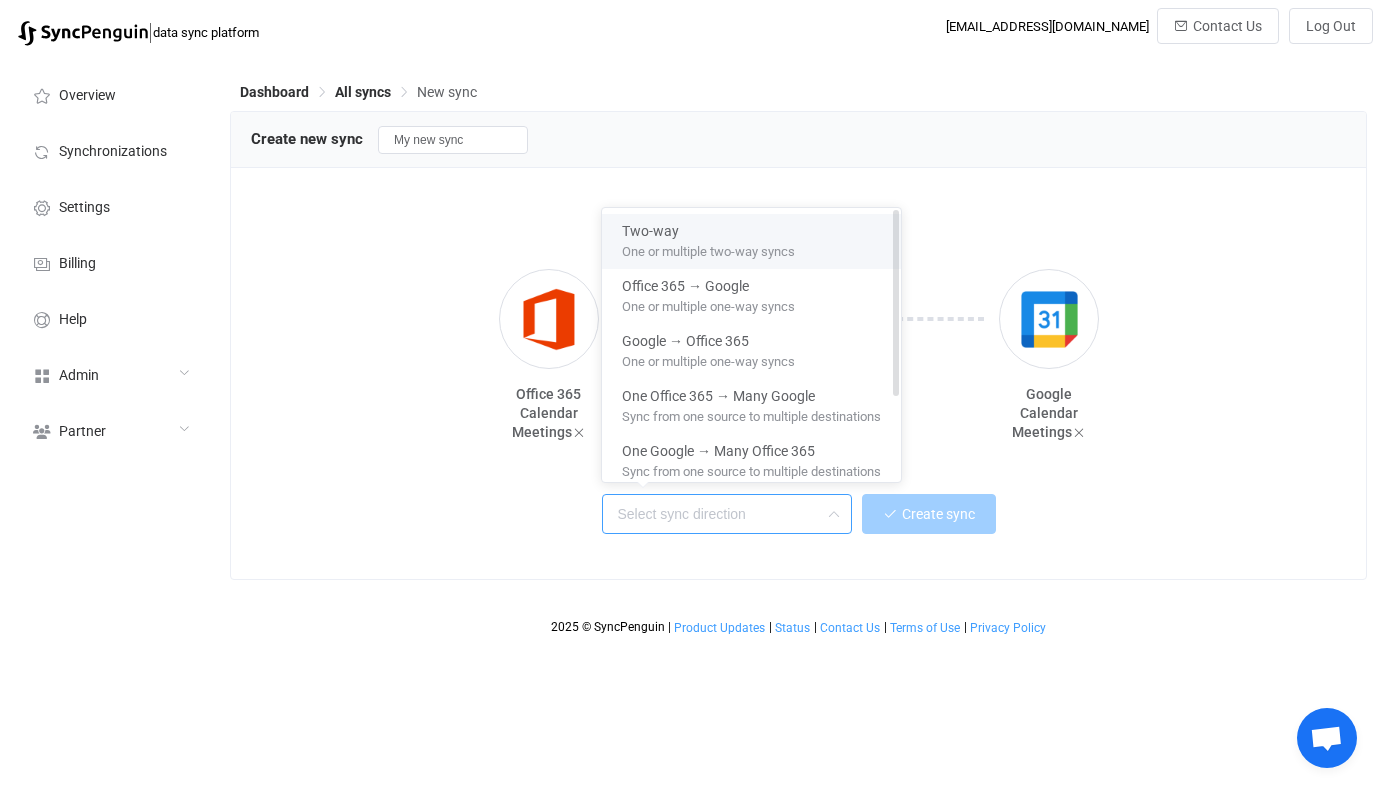 click on "One or multiple two-way syncs" at bounding box center (751, 251) 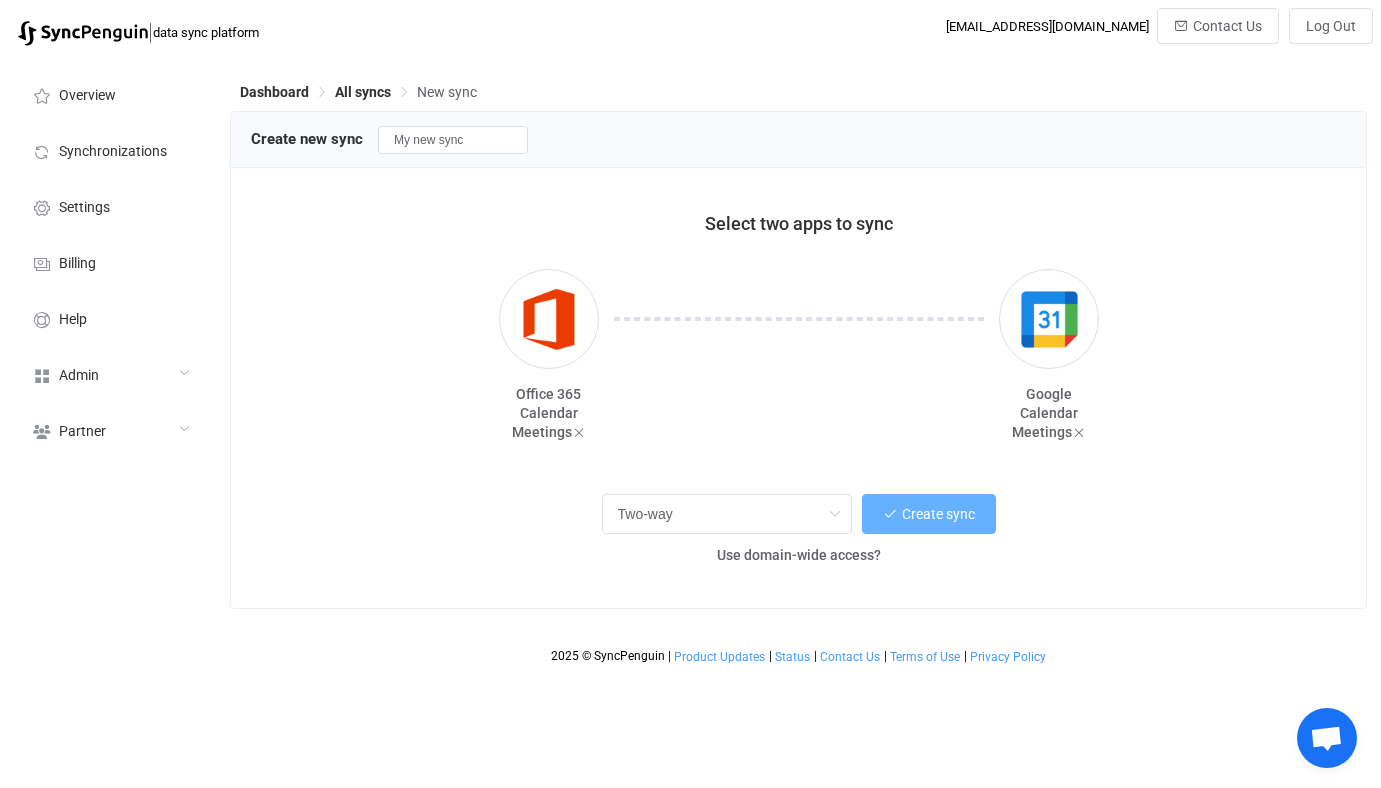 click on "Create sync" at bounding box center (938, 514) 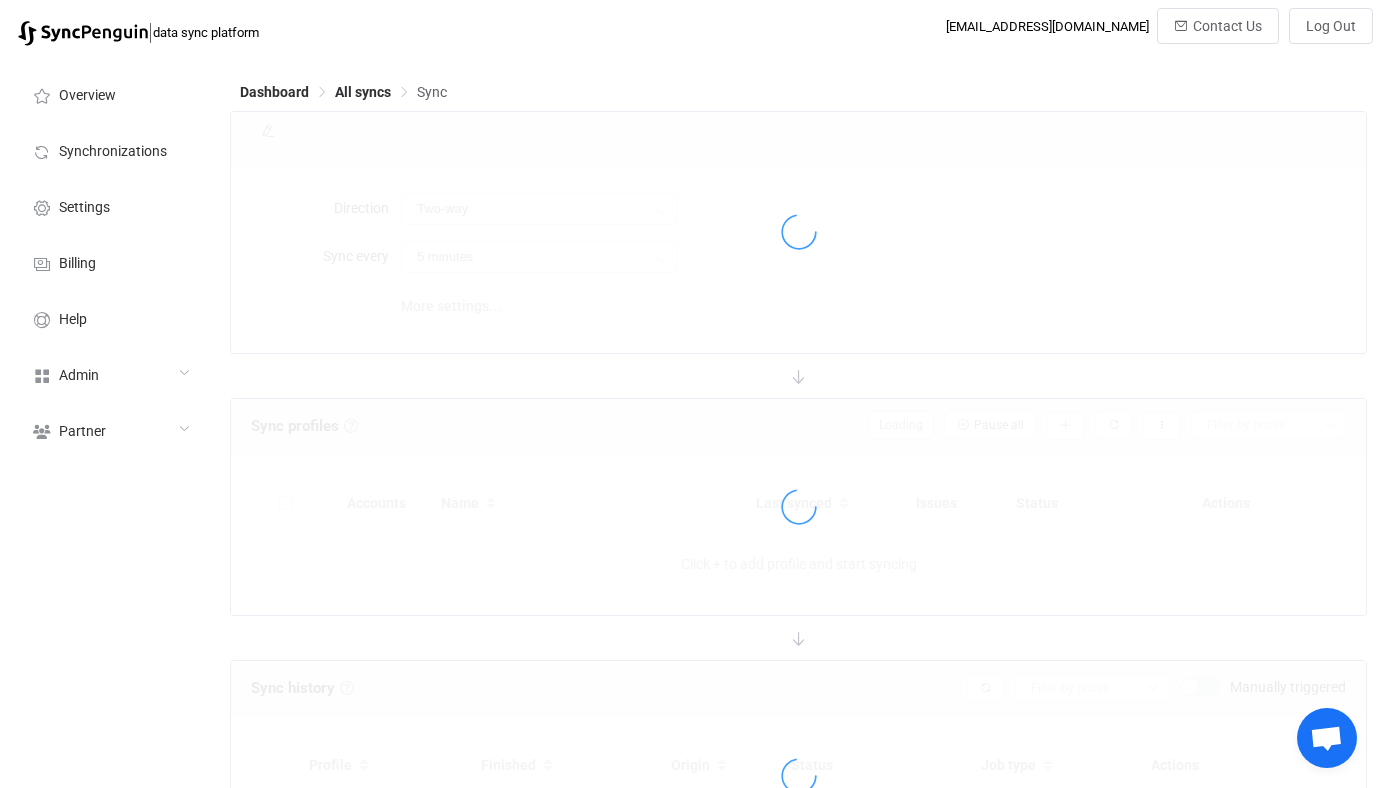 type on "10 minutes" 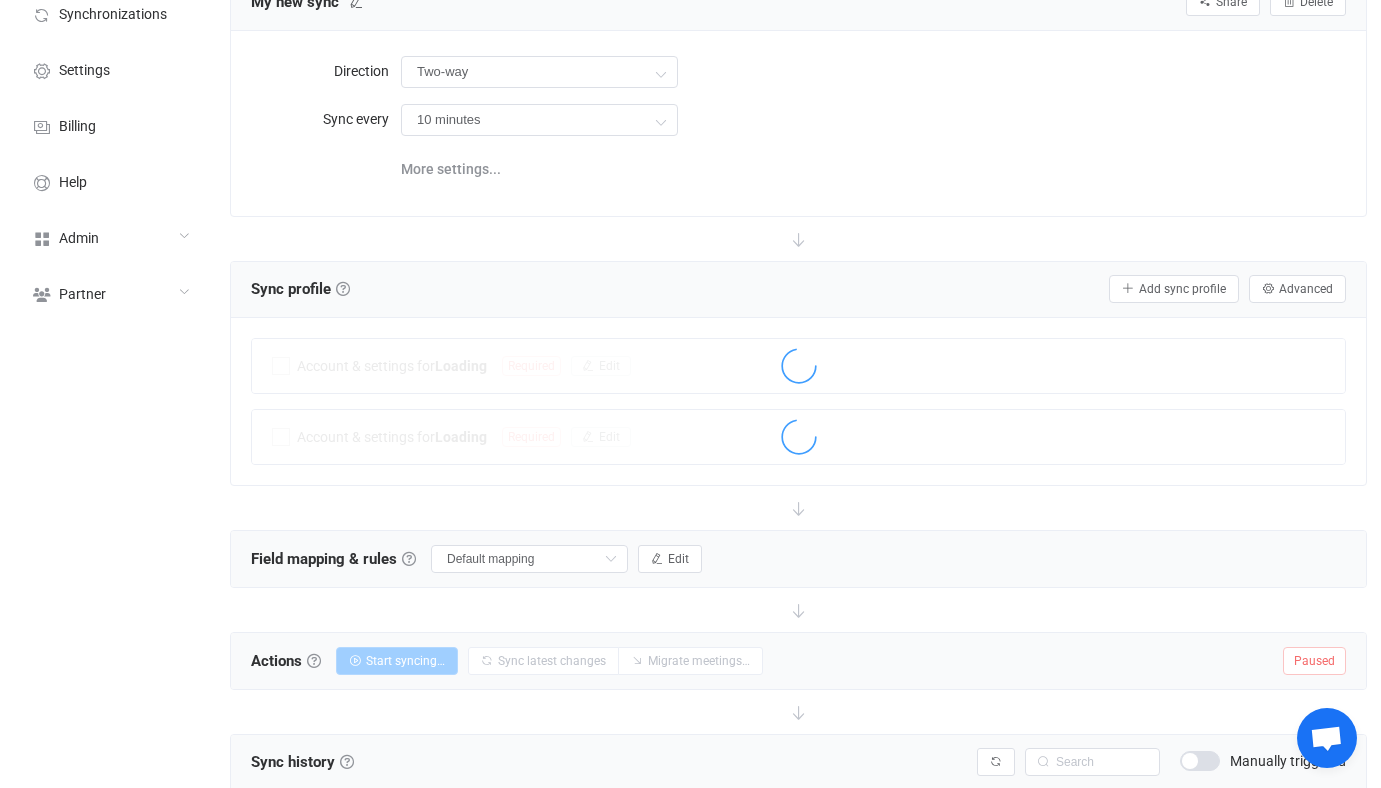 scroll, scrollTop: 121, scrollLeft: 0, axis: vertical 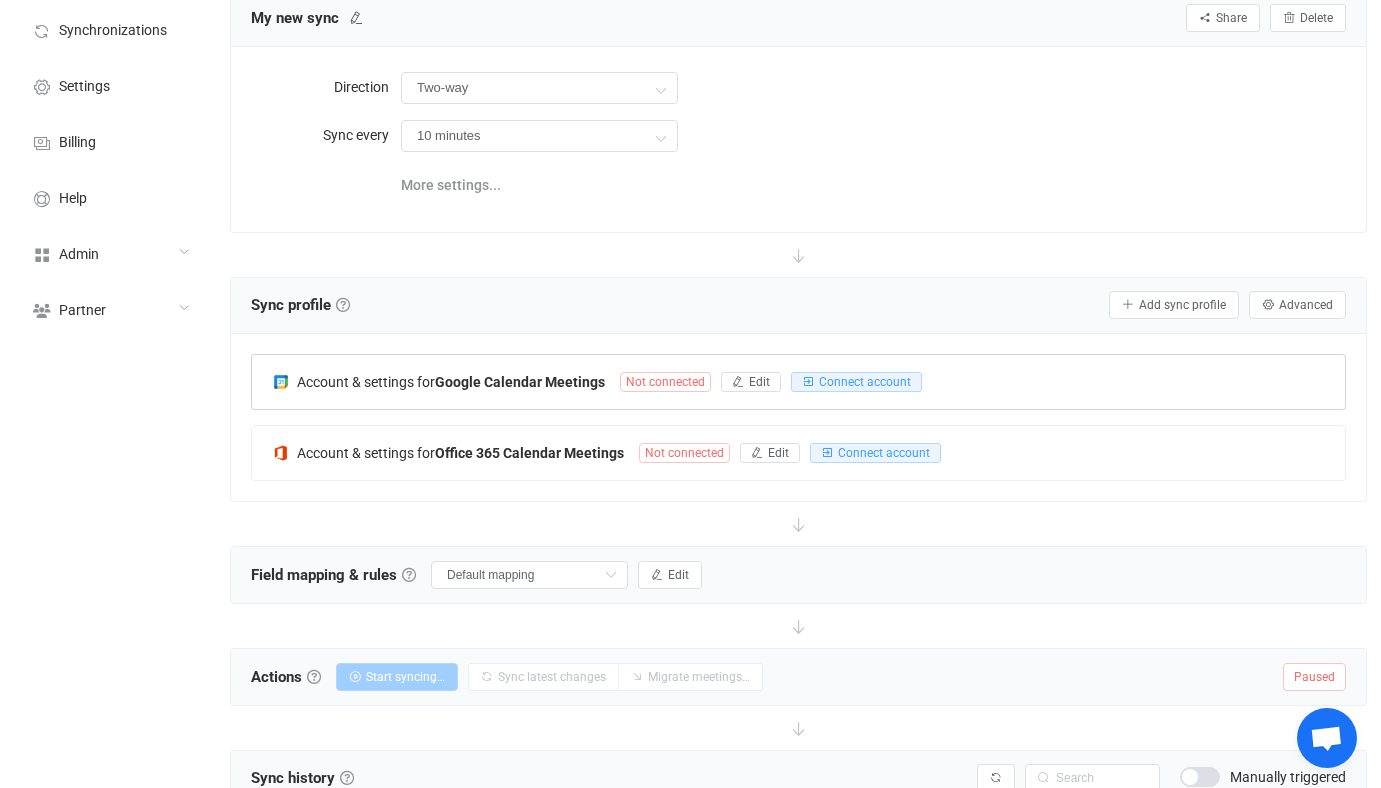 click on "Google Calendar Meetings" at bounding box center [520, 382] 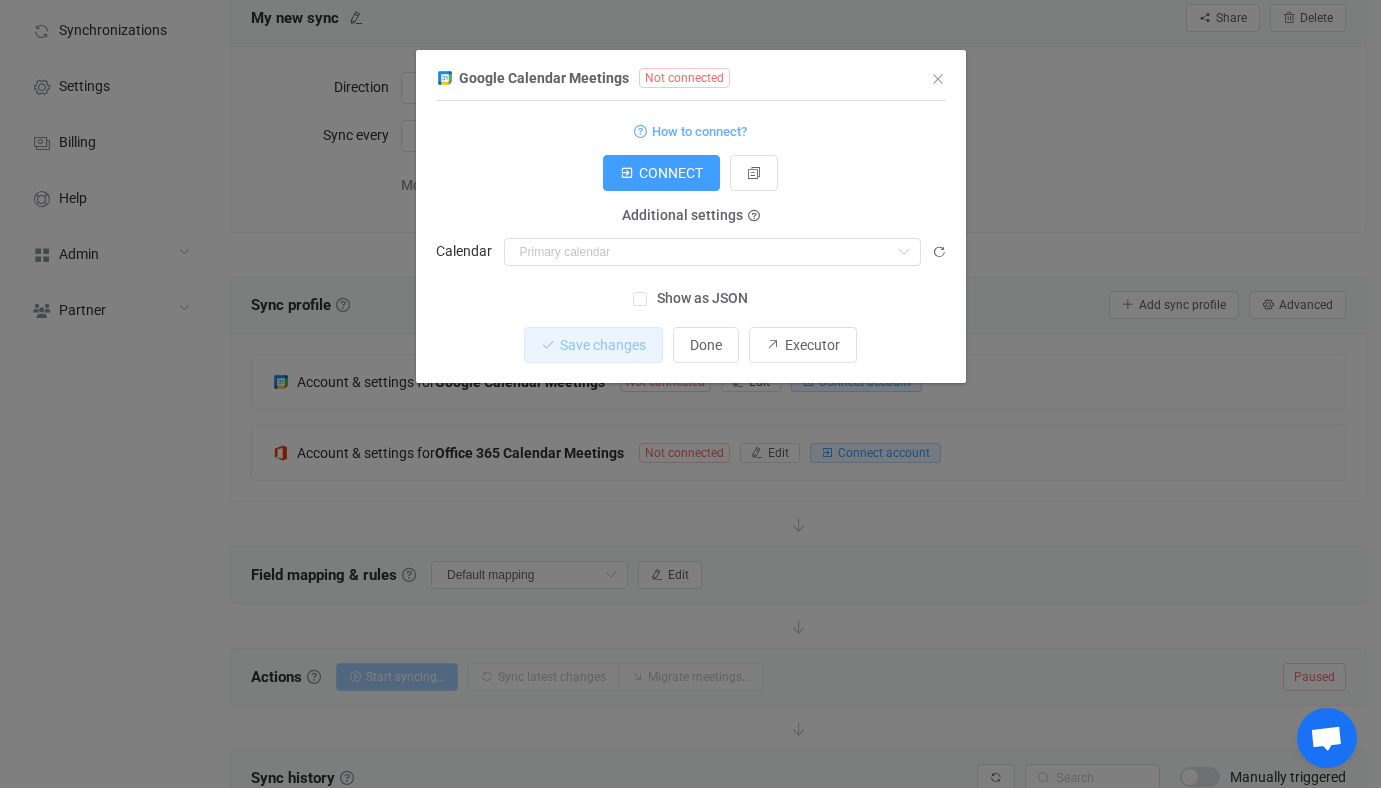 click on "Google Calendar Meetings Not connected 1   Standard output:
Output saved to the file
How to connect?
CONNECT Service account Service account JSON Service account Admin user email Service account User group
Nothing found or no access
Additional settings User email Additional settings Calendar
Nothing found or no access
Show as JSON Save changes Done Executor" at bounding box center [690, 394] 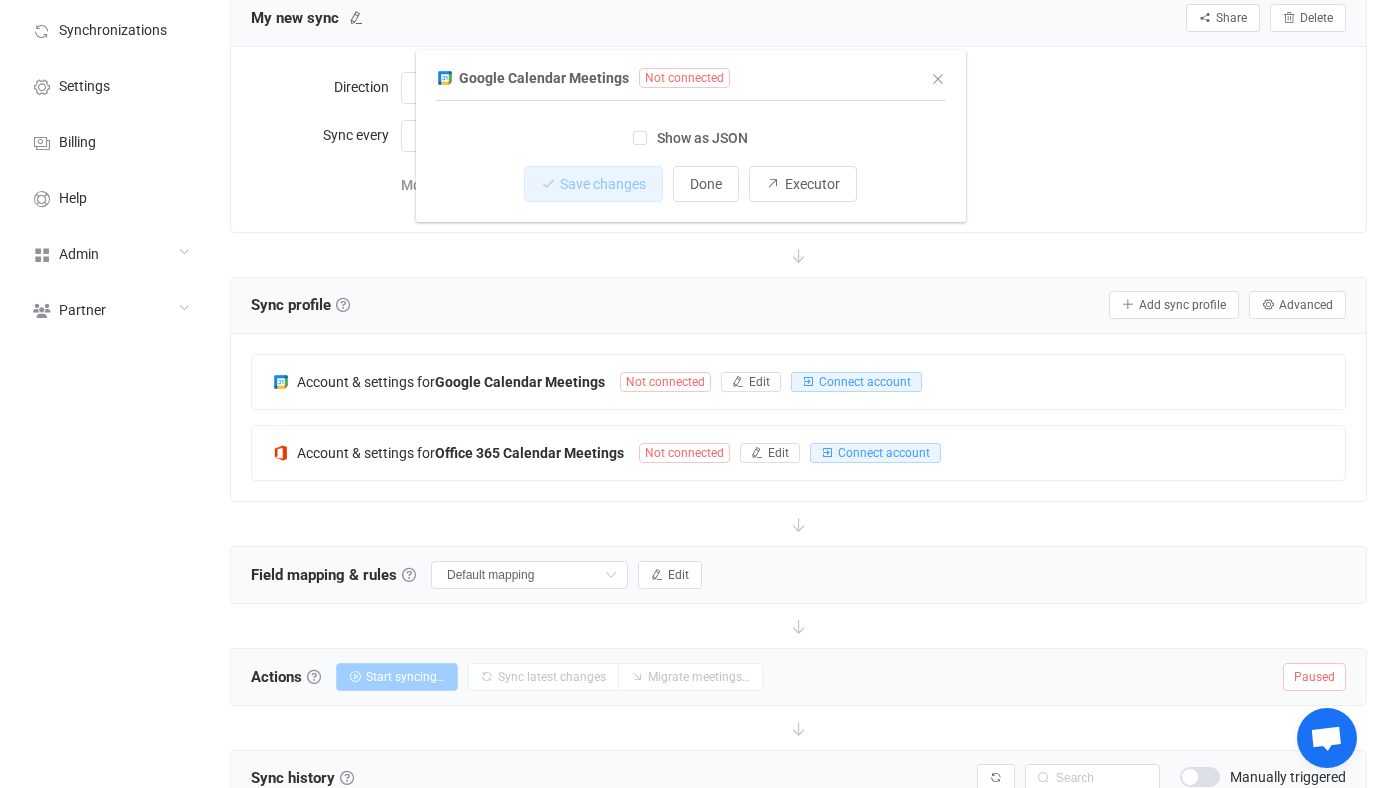 click on "Account & settings for  Google Calendar Meetings
Not connected Edit Connect account Google Calendar Meetings Not connected 1   Standard output:
Output saved to the file Show as JSON Save changes Done Executor Connection results Account & settings for  Office 365 Calendar Meetings
Not connected Edit Connect account Connection results" at bounding box center (798, 417) 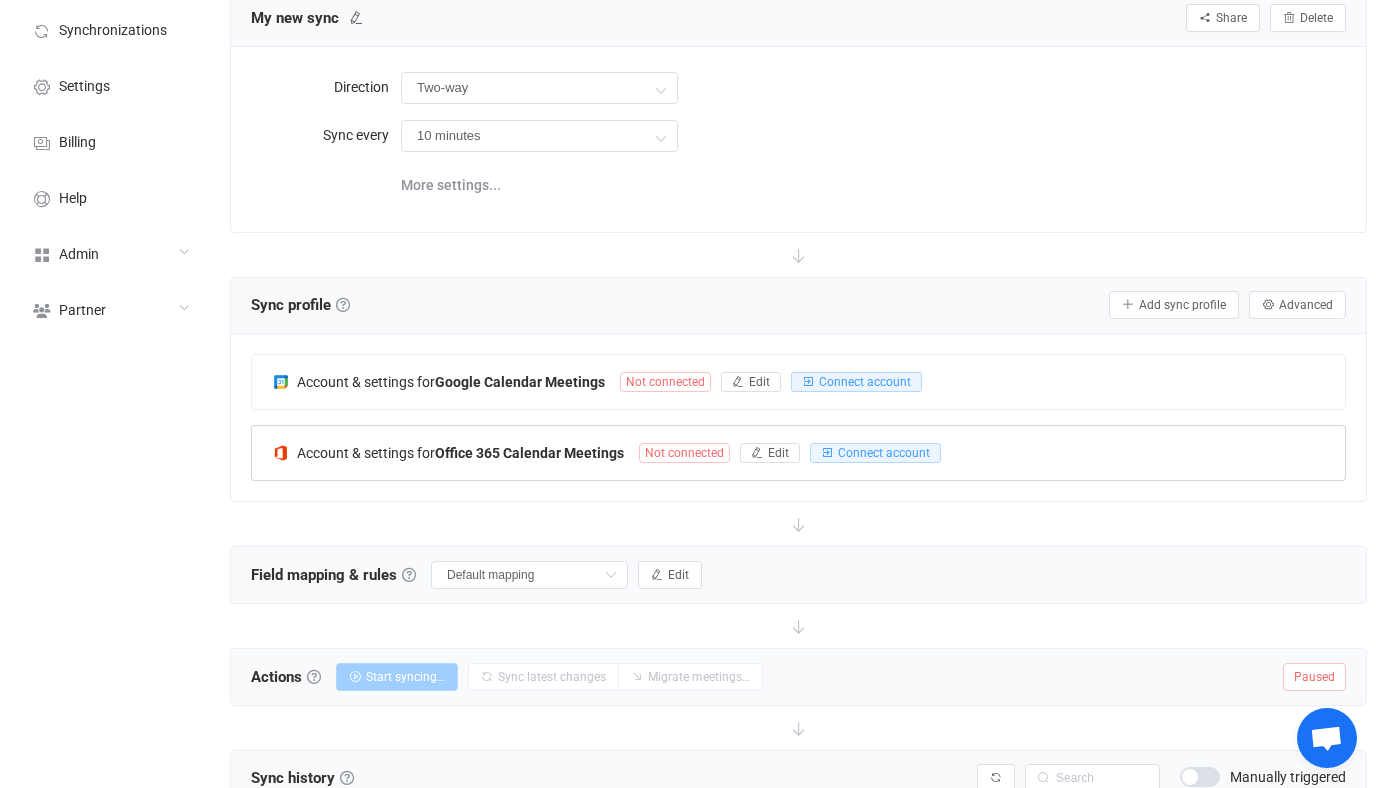 click on "Account & settings for  Office 365 Calendar Meetings
Not connected Edit Connect account" at bounding box center [798, 453] 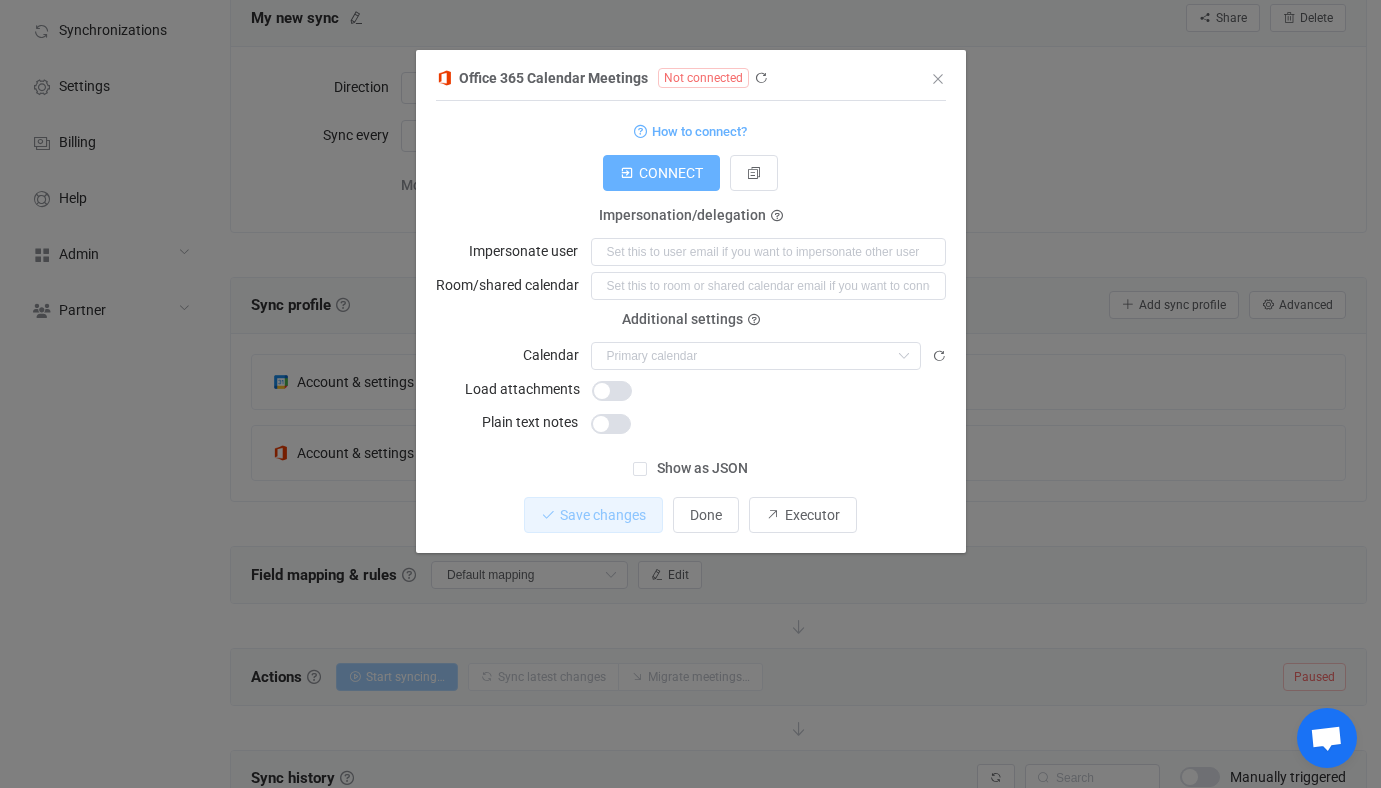 click on "CONNECT" at bounding box center (671, 173) 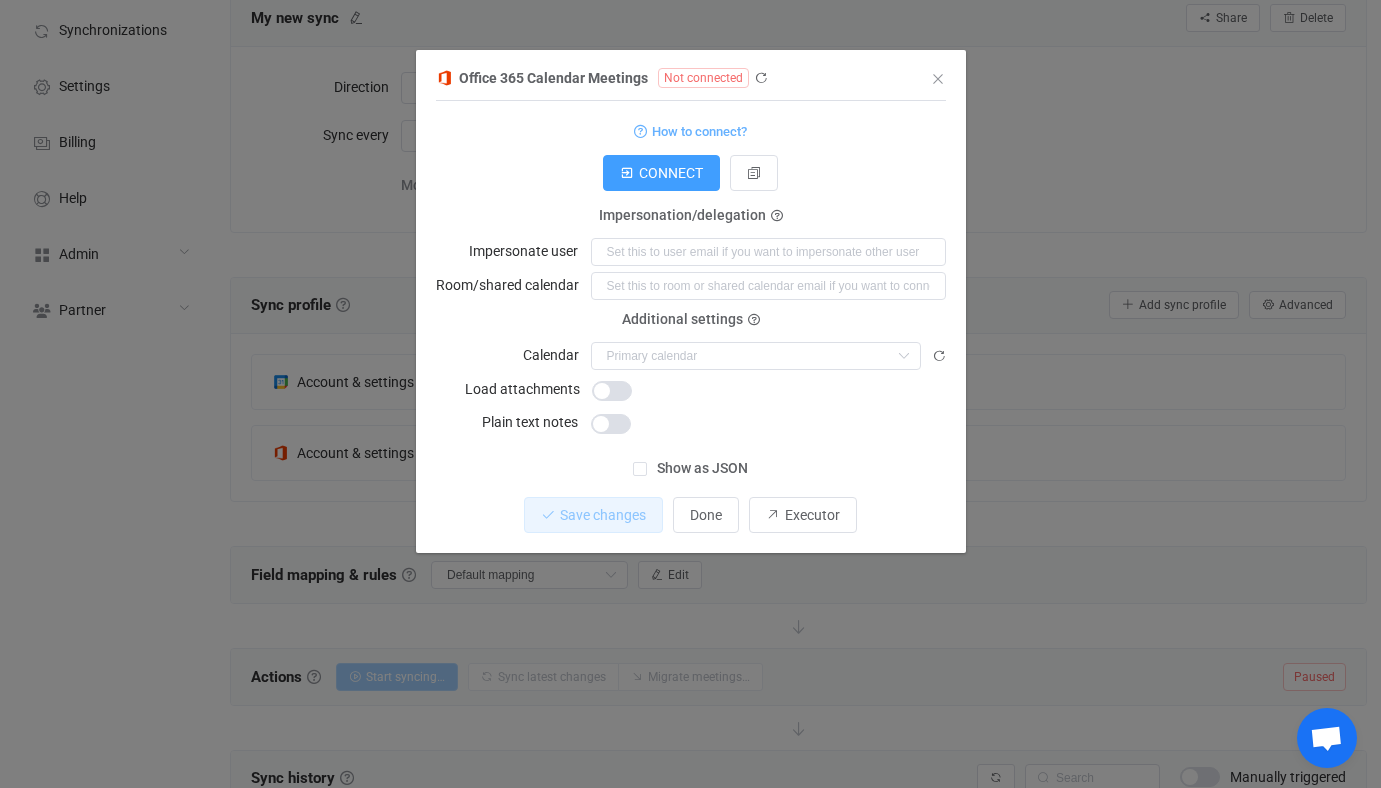 click on "Office 365 Calendar Meetings Not connected 1 { {
"connectionType": "application"
} Standard output:
Output saved to the file
How to connect?
Connection type Connection type As an application Using an impersonation account (DEPRECATED) As an application CONNECT User group User group
Nothing found or no access
Impersonation/delegation Impersonate user Room/shared calendar Additional settings Calendar
Nothing found or no access
Sync as draft Load attachments Plain text notes Tenant ID Show as JSON Save changes Done Executor" at bounding box center [690, 394] 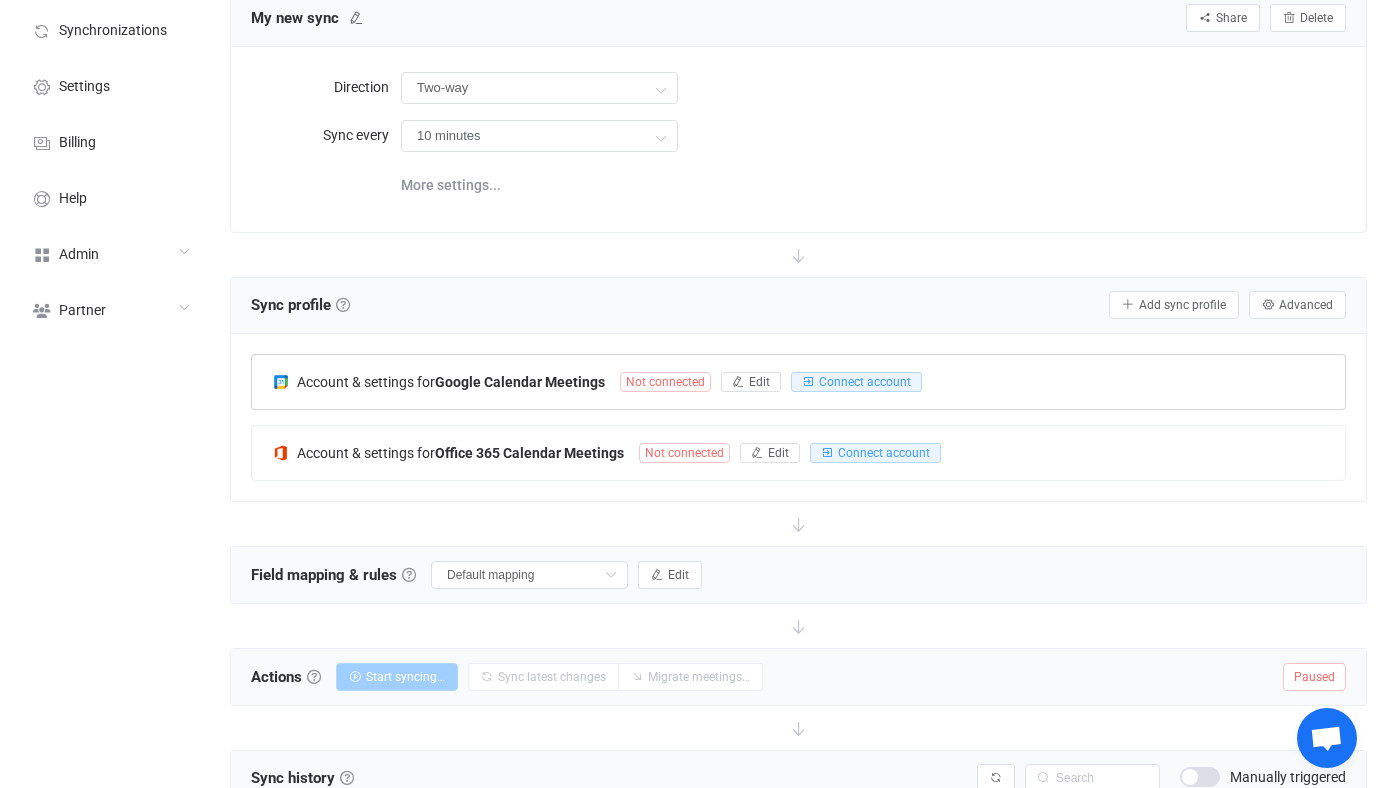 click on "Account & settings for  Google Calendar Meetings
Not connected Edit Connect account" at bounding box center (798, 382) 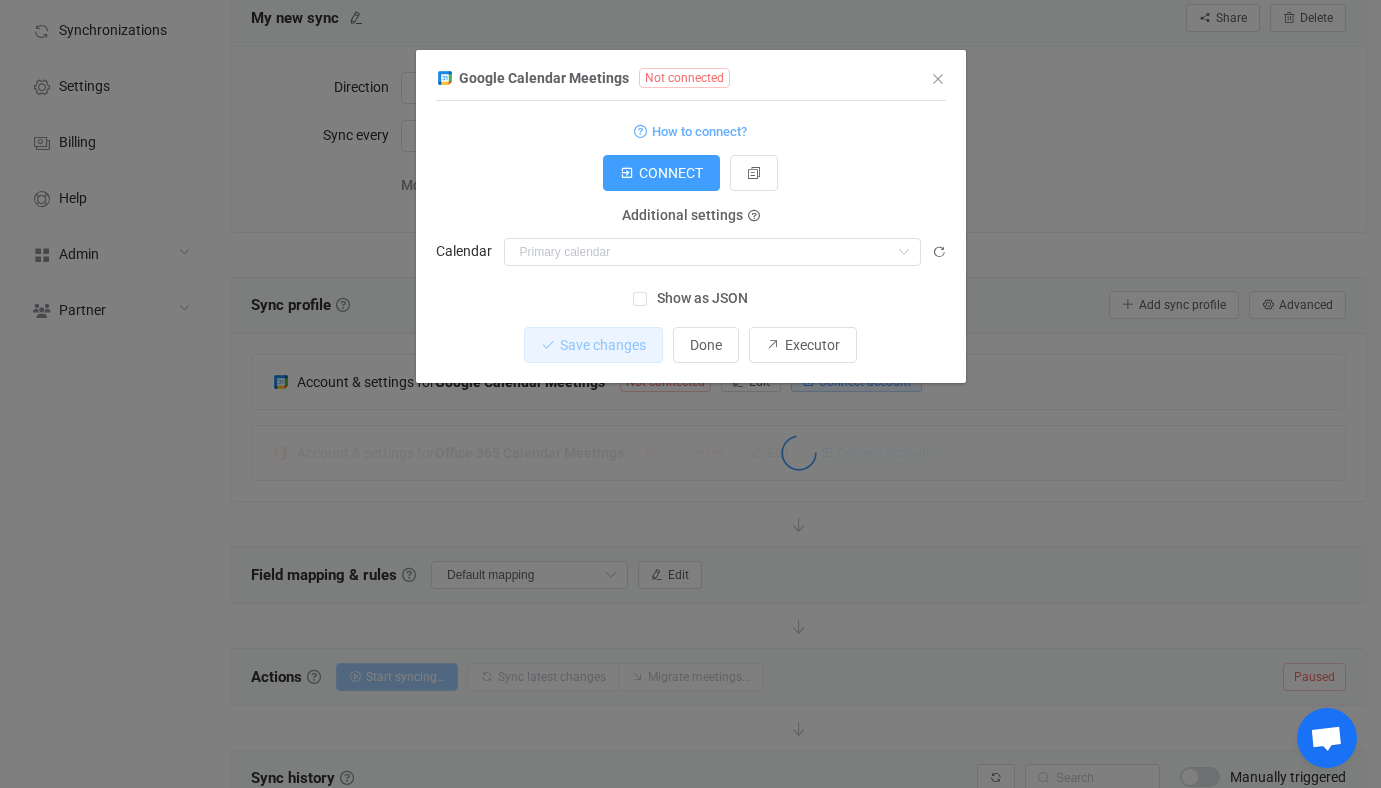 click on "Google Calendar Meetings Not connected 1   Standard output:
Output saved to the file
How to connect?
CONNECT Service account Service account JSON Service account Admin user email Service account User group
Nothing found or no access
Additional settings User email Additional settings Calendar
Nothing found or no access
Show as JSON Save changes Done Executor" at bounding box center [690, 394] 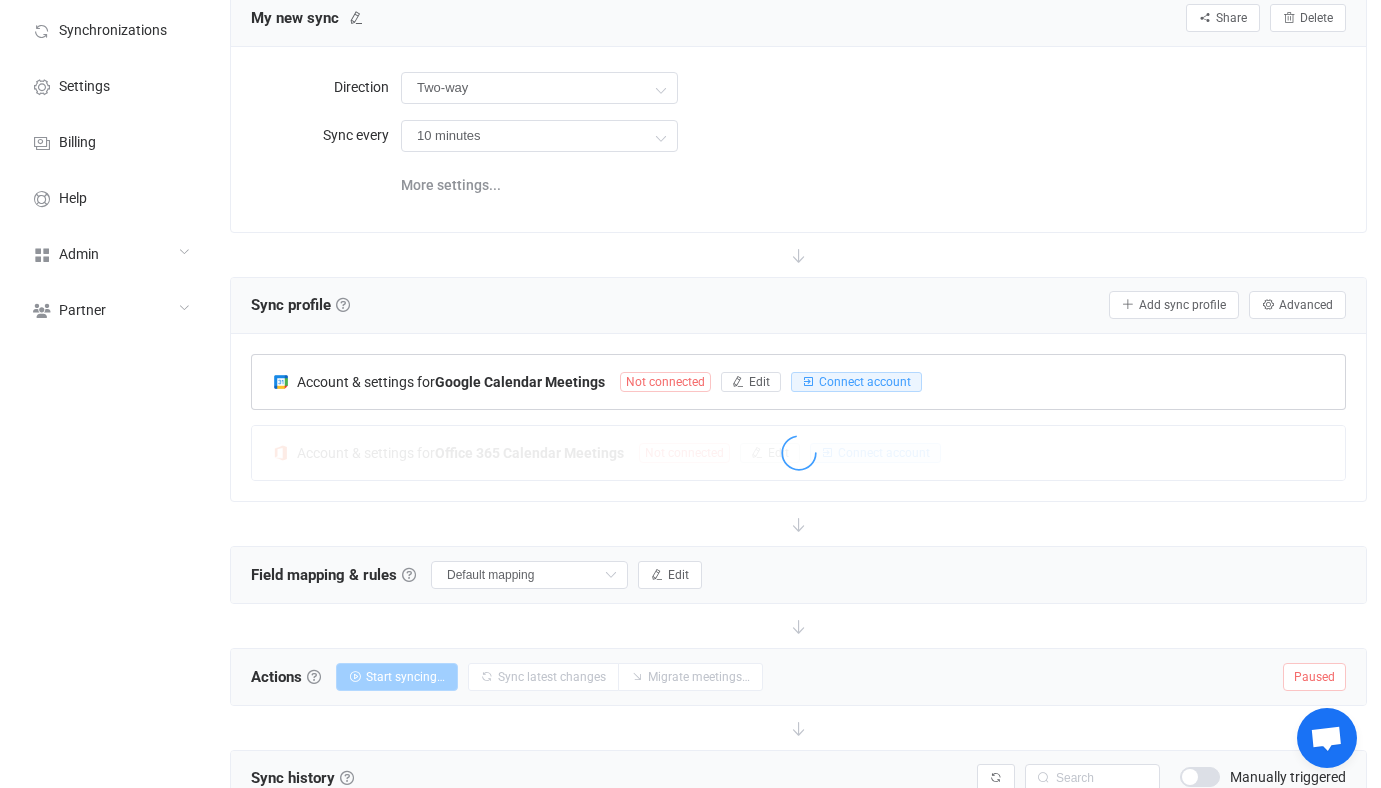 click on "Account & settings for  Google Calendar Meetings" at bounding box center [446, 381] 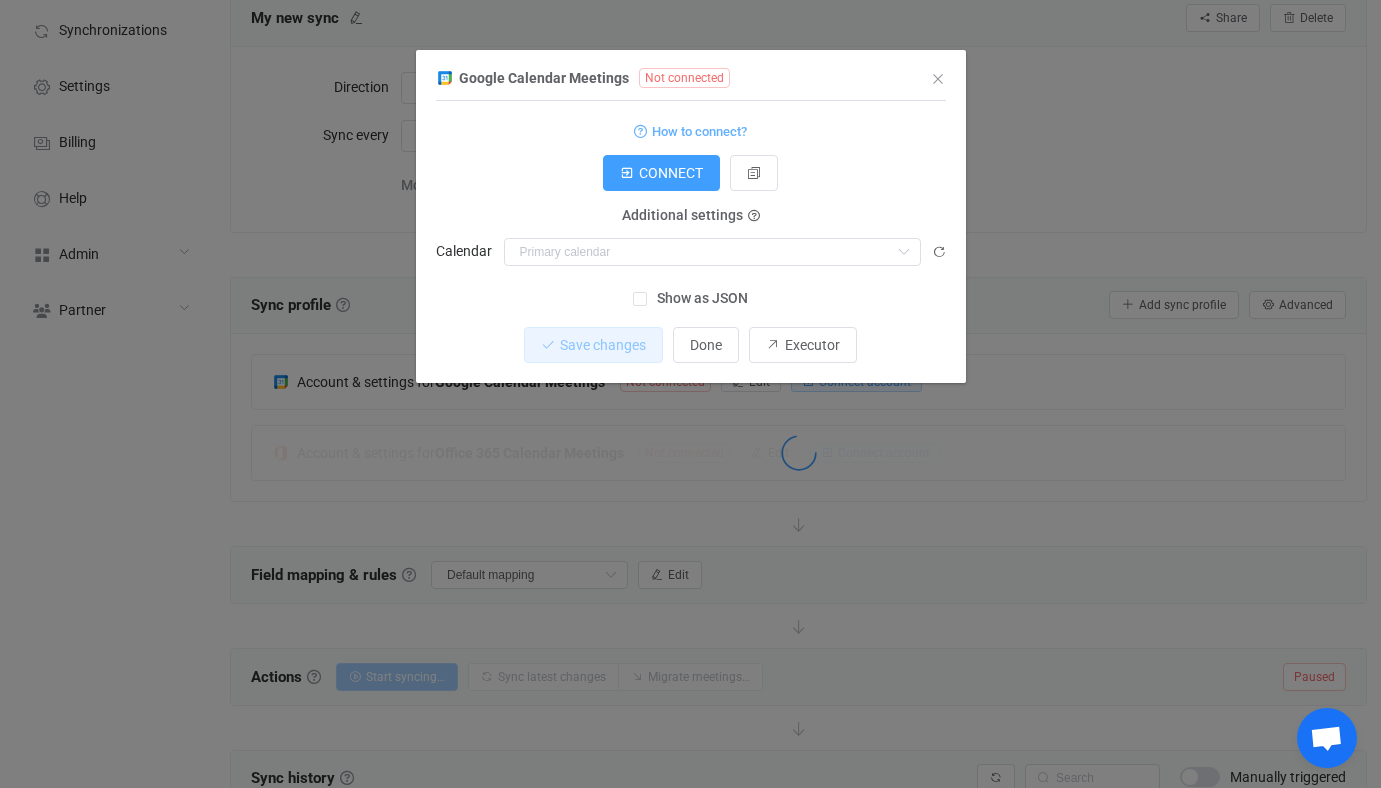 click on "Google Calendar Meetings Not connected 1   Standard output:
Output saved to the file
How to connect?
CONNECT Service account Service account JSON Service account Admin user email Service account User group
Nothing found or no access
Additional settings User email Additional settings Calendar
Nothing found or no access
Show as JSON Save changes Done Executor" at bounding box center (690, 394) 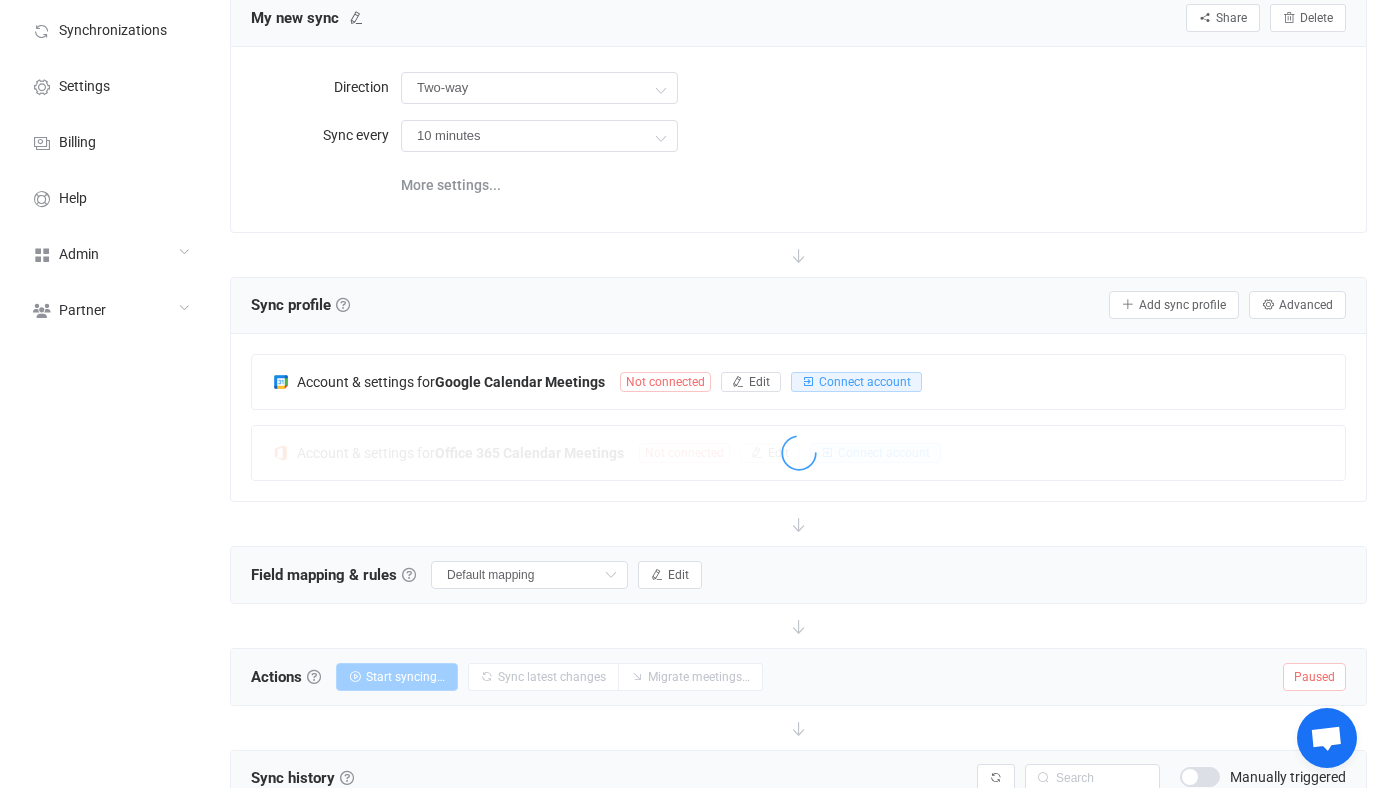 click on "Account & settings for  Google Calendar Meetings
Not connected Edit Connect account Google Calendar Meetings Not connected 1   Standard output:
Output saved to the file Show as JSON Save changes Done Executor Connection results" at bounding box center (798, 382) 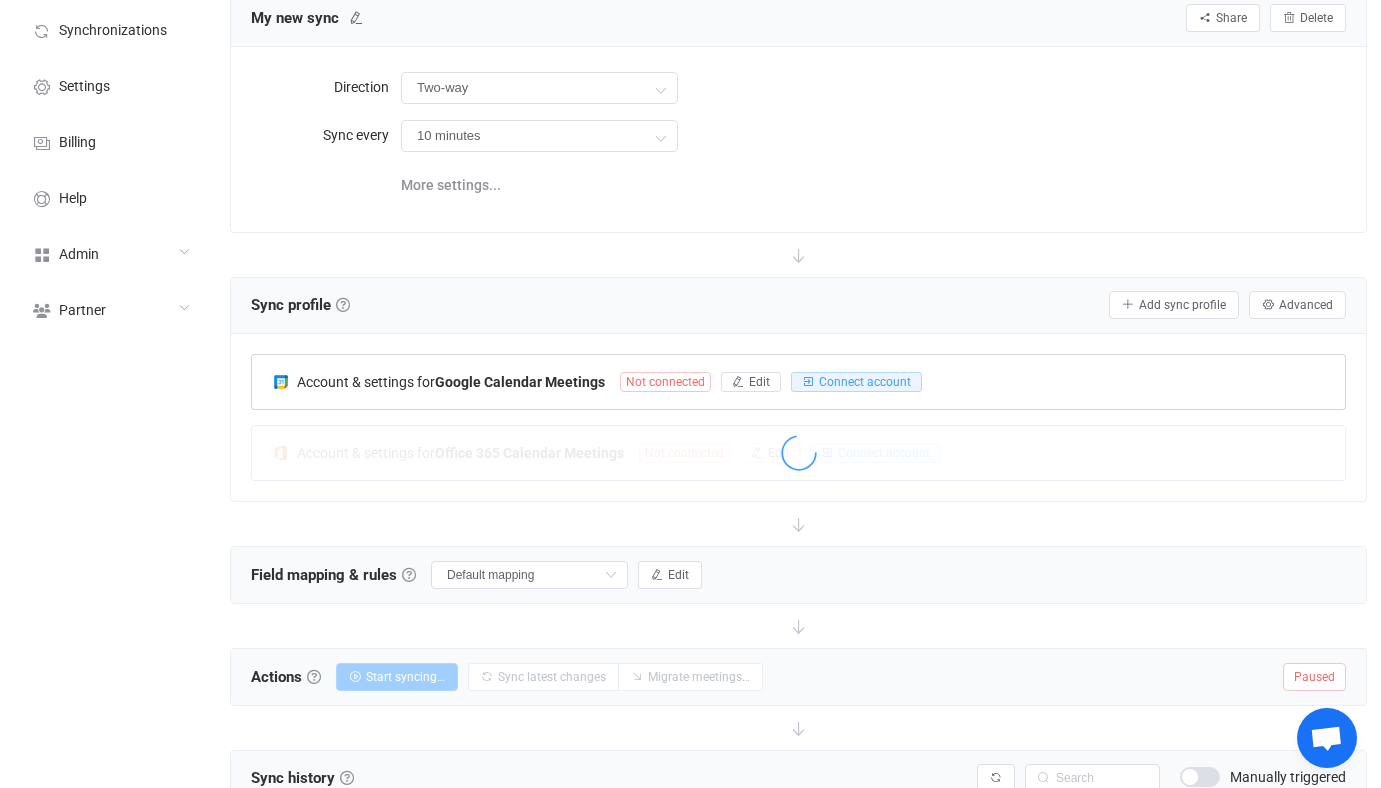 click on "Account & settings for  Google Calendar Meetings
Not connected Edit Connect account" at bounding box center (798, 382) 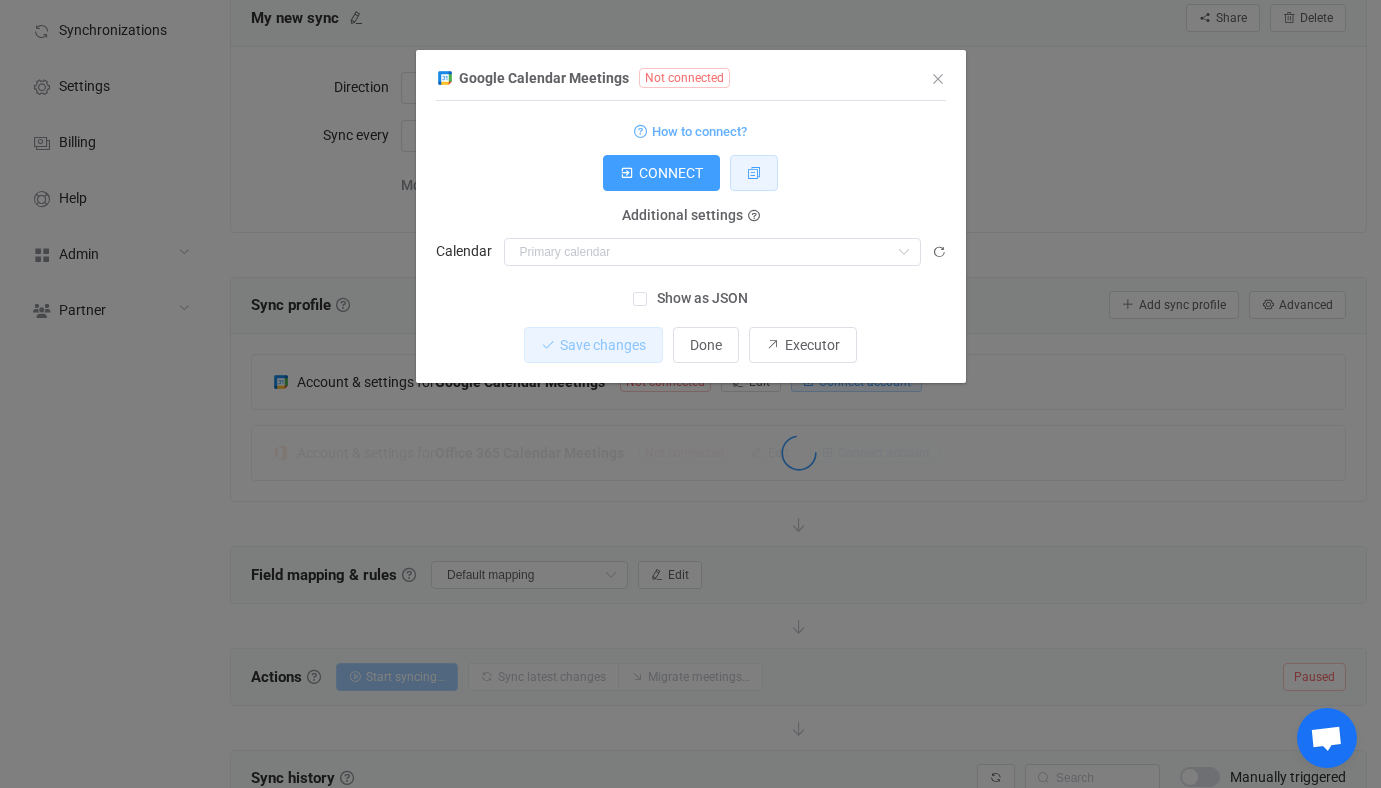 click at bounding box center [754, 173] 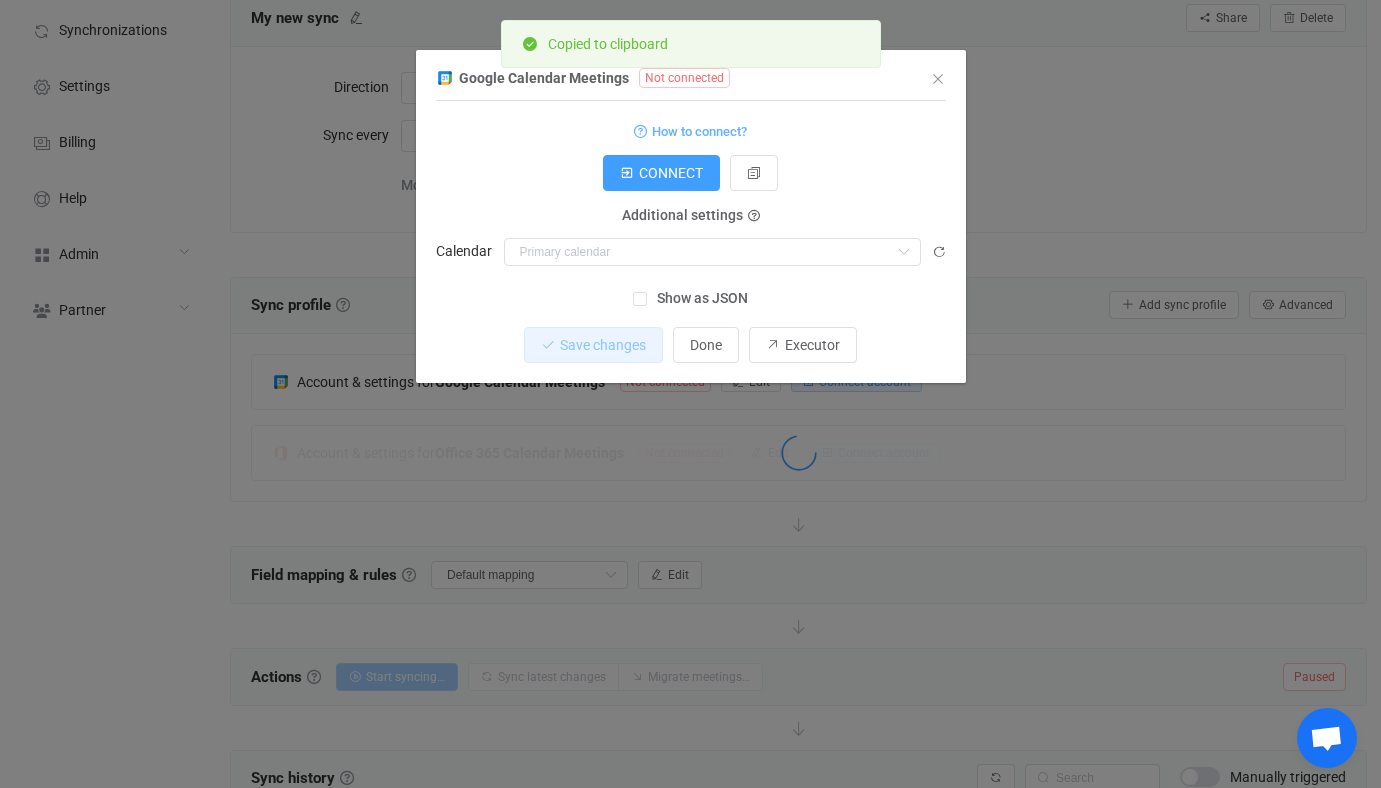 click on "Google Calendar Meetings Not connected 1   Standard output:
Output saved to the file
How to connect?
CONNECT Service account Service account JSON Service account Admin user email Service account User group
Nothing found or no access
Additional settings User email Additional settings Calendar
Nothing found or no access
Show as JSON Save changes Done Executor" at bounding box center (690, 394) 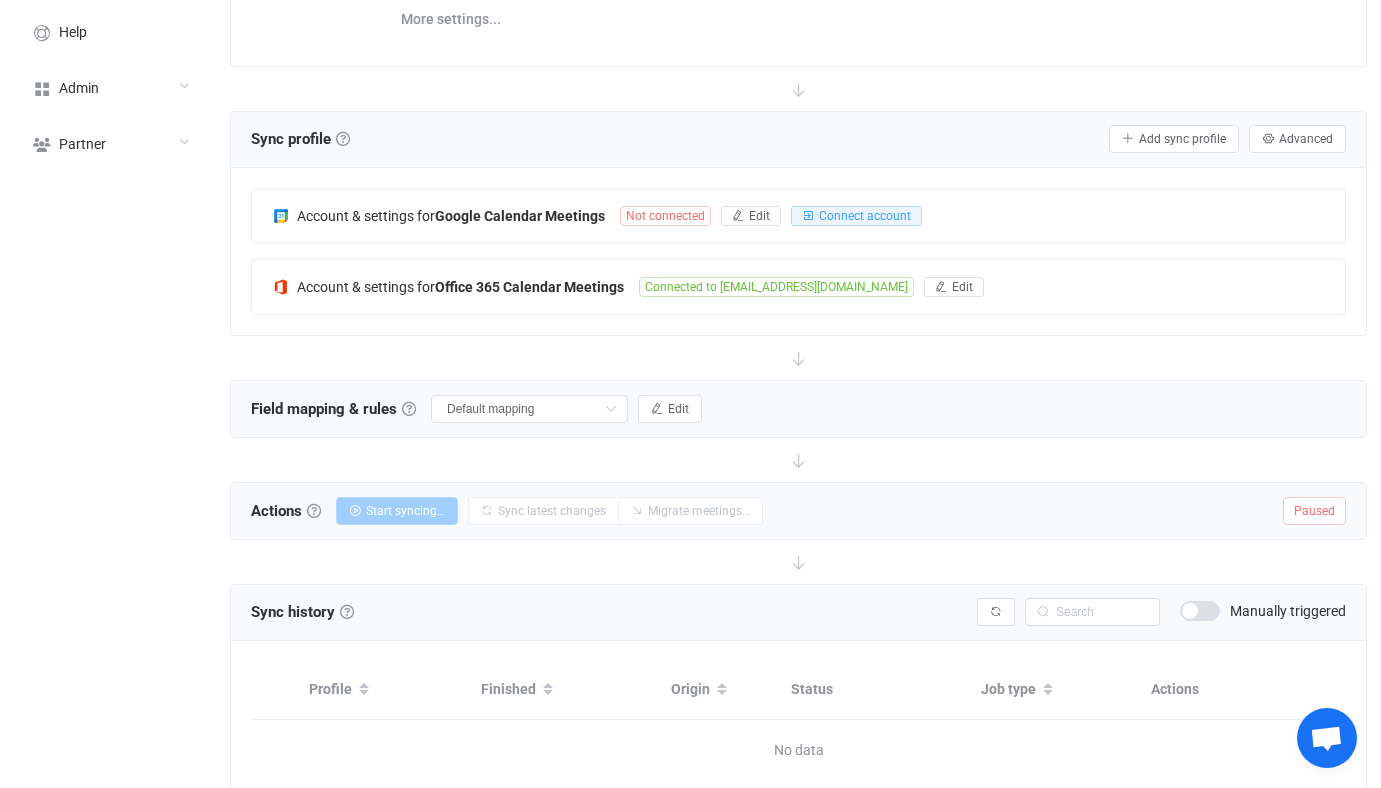 scroll, scrollTop: 288, scrollLeft: 0, axis: vertical 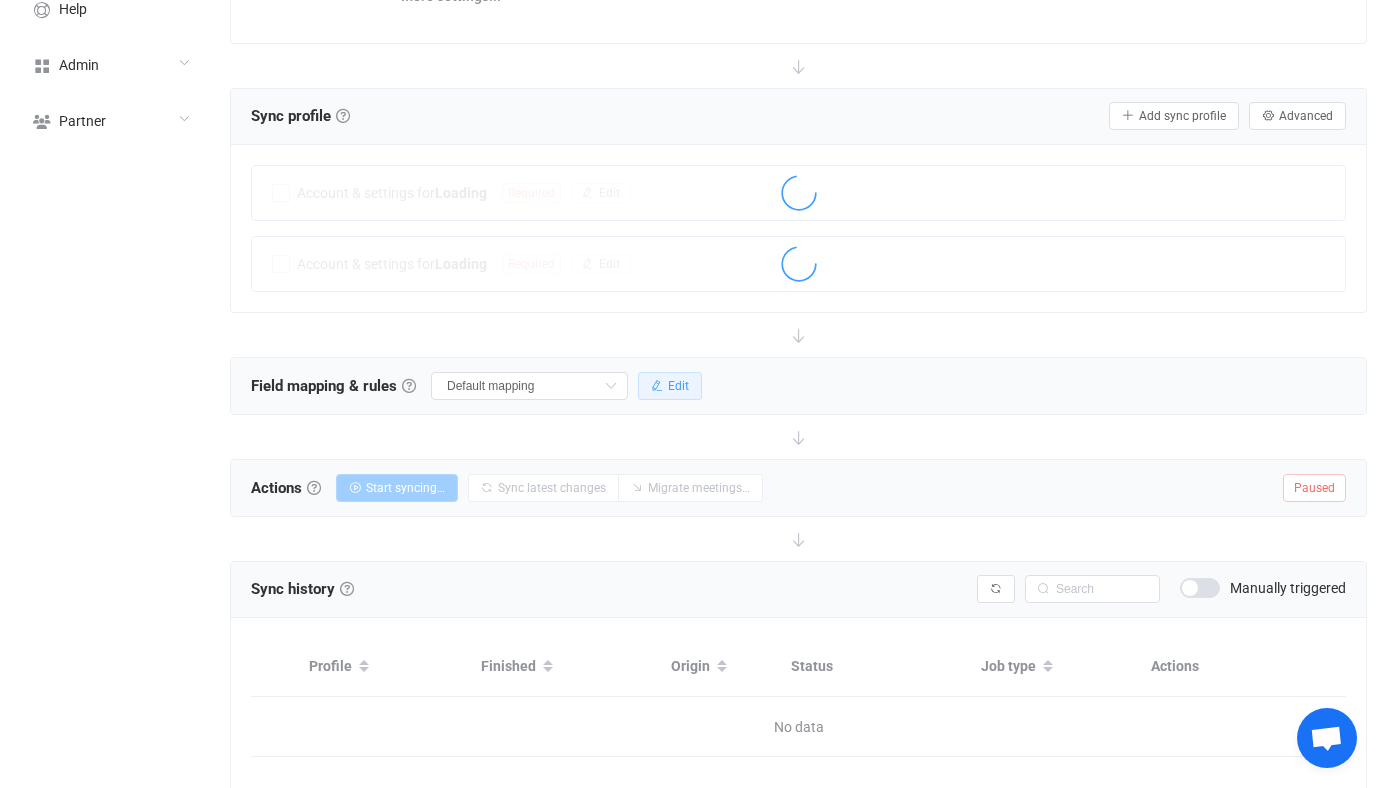 click on "Edit" at bounding box center [670, 386] 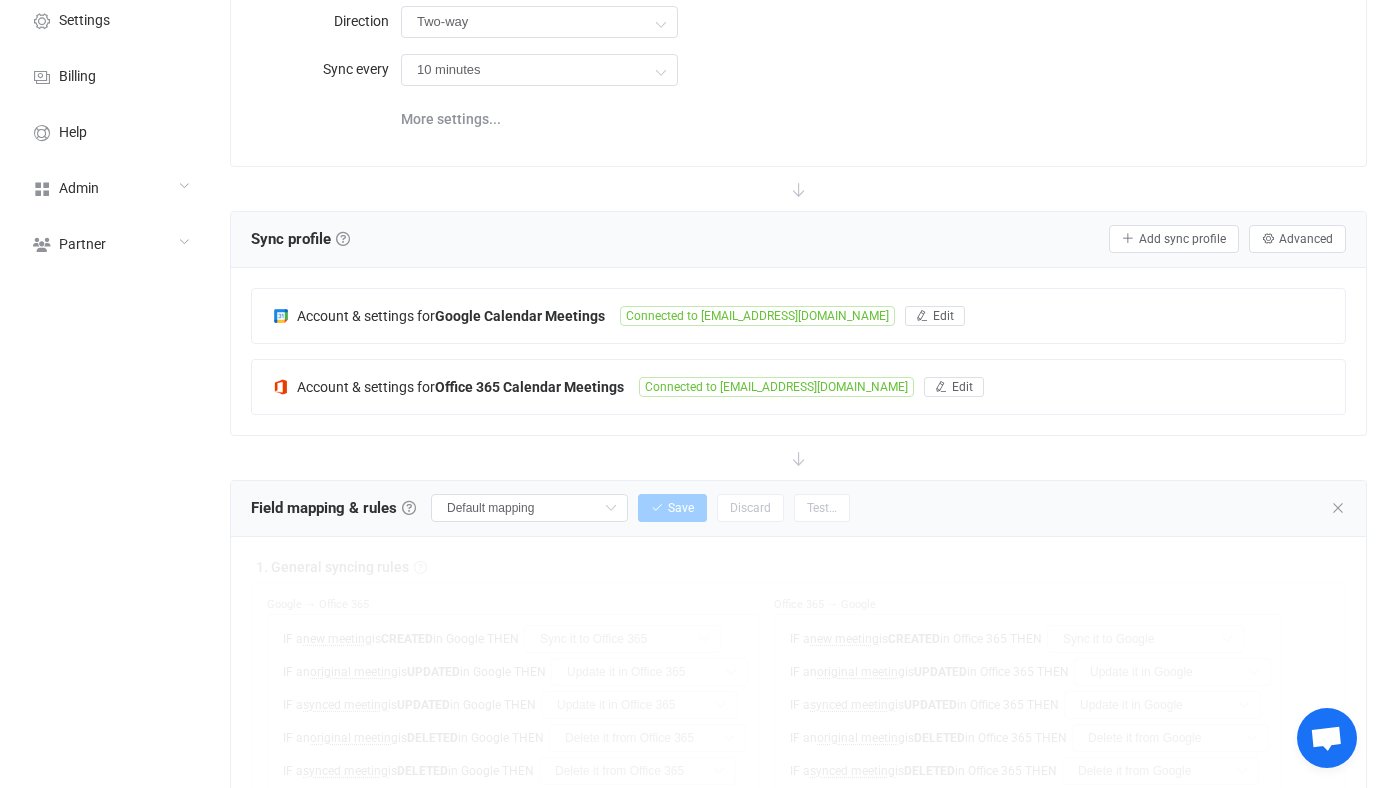 scroll, scrollTop: 163, scrollLeft: 0, axis: vertical 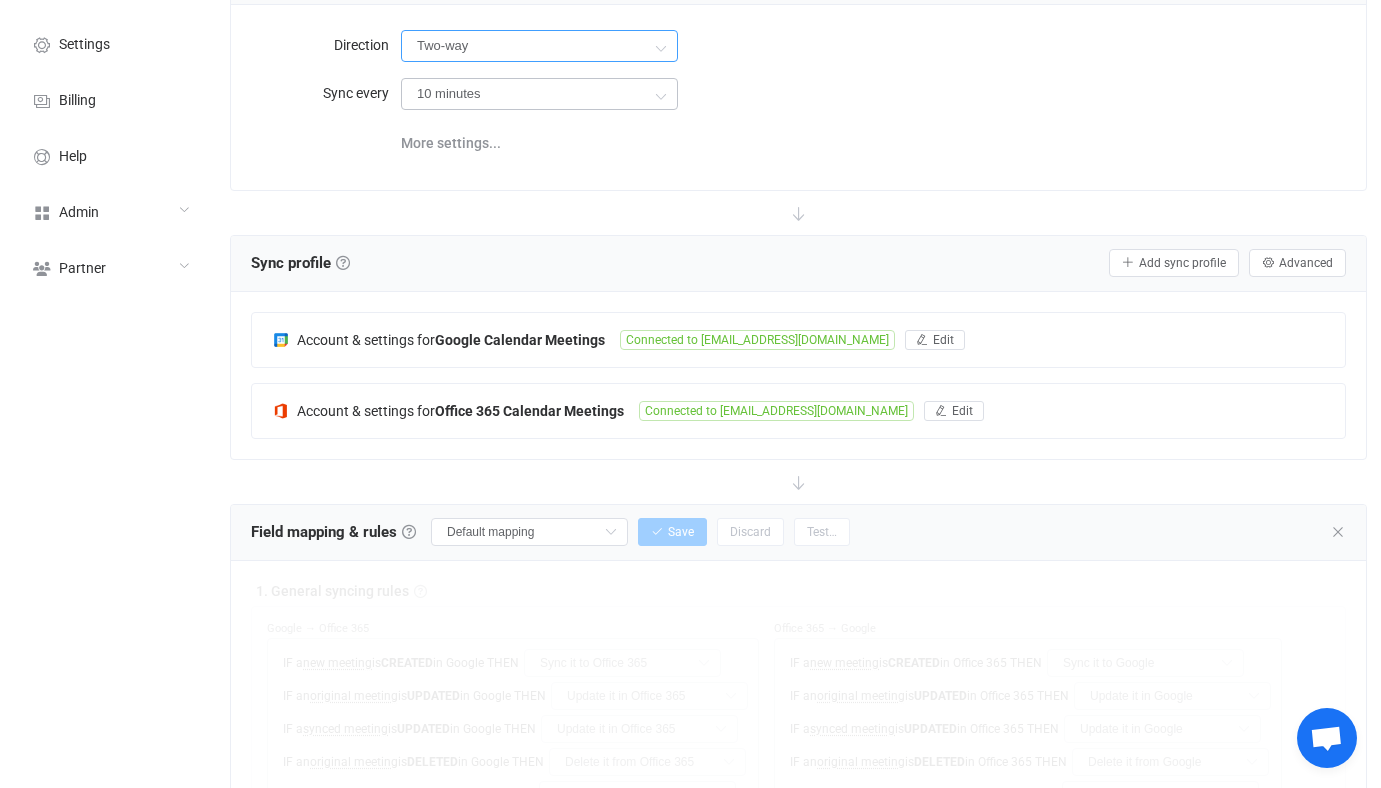 click on "Two-way" at bounding box center (539, 46) 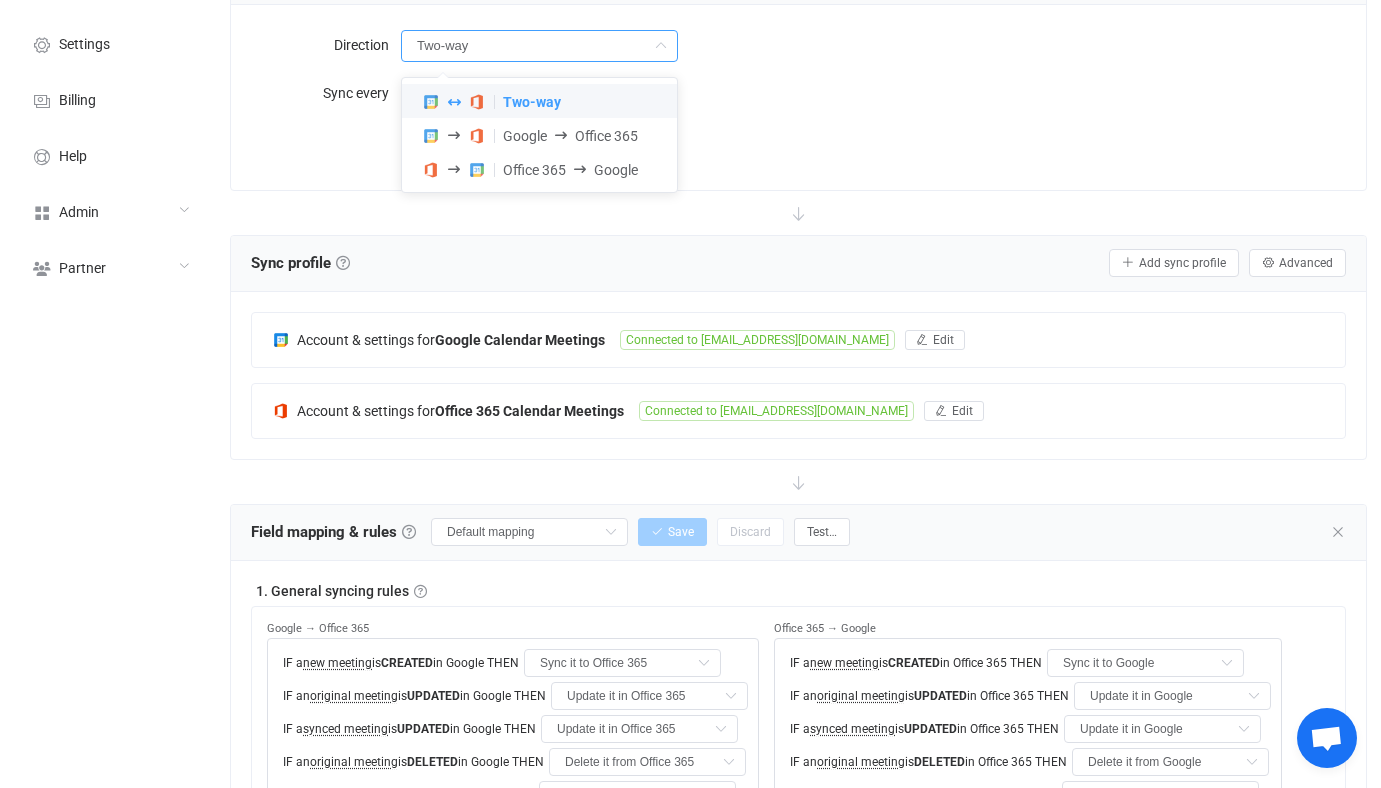 click on "10 minutes 10 minutes 15 minutes 30 minutes 1 hour 2 hours 4 hours 8 hours 12 hours 24 hours" at bounding box center [873, 93] 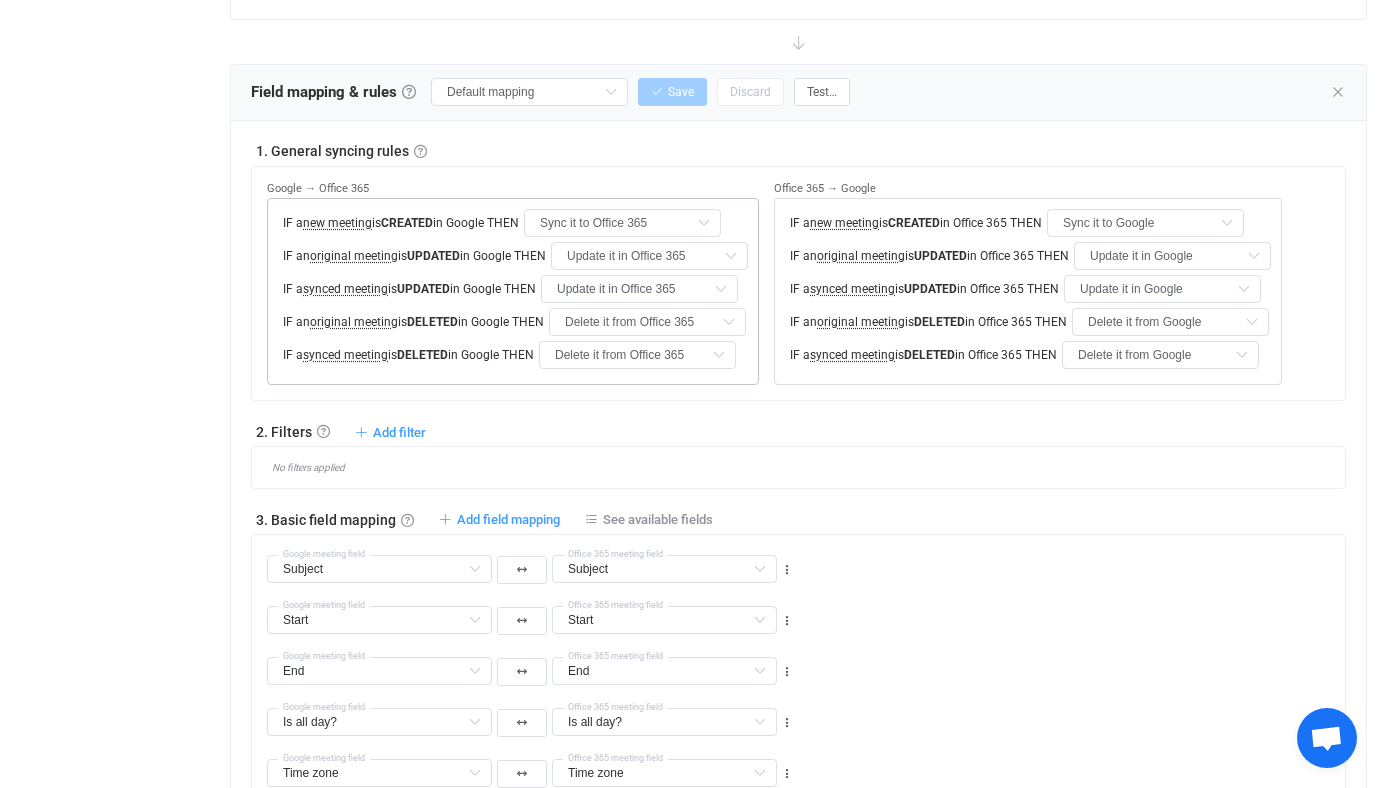 scroll, scrollTop: 635, scrollLeft: 0, axis: vertical 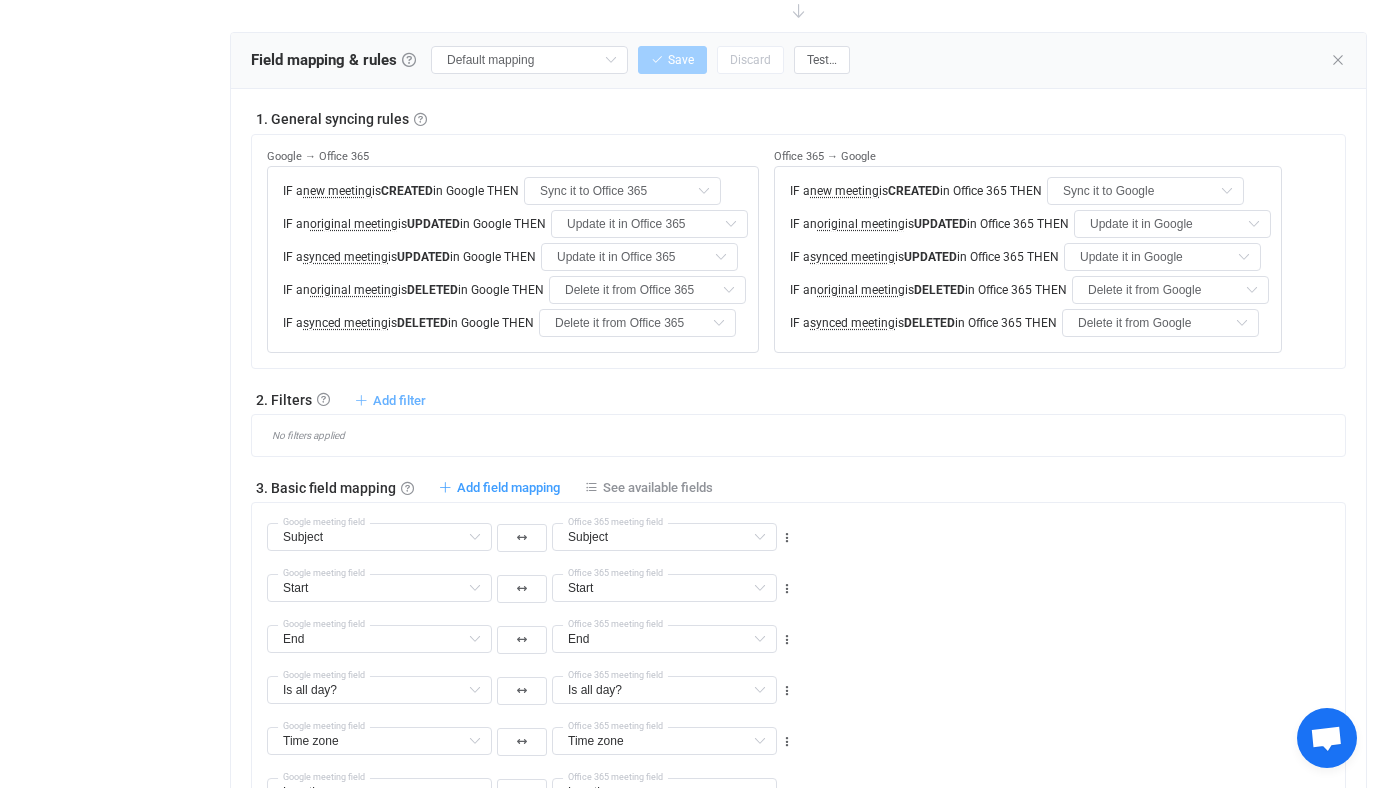 click on "Add filter" at bounding box center (399, 400) 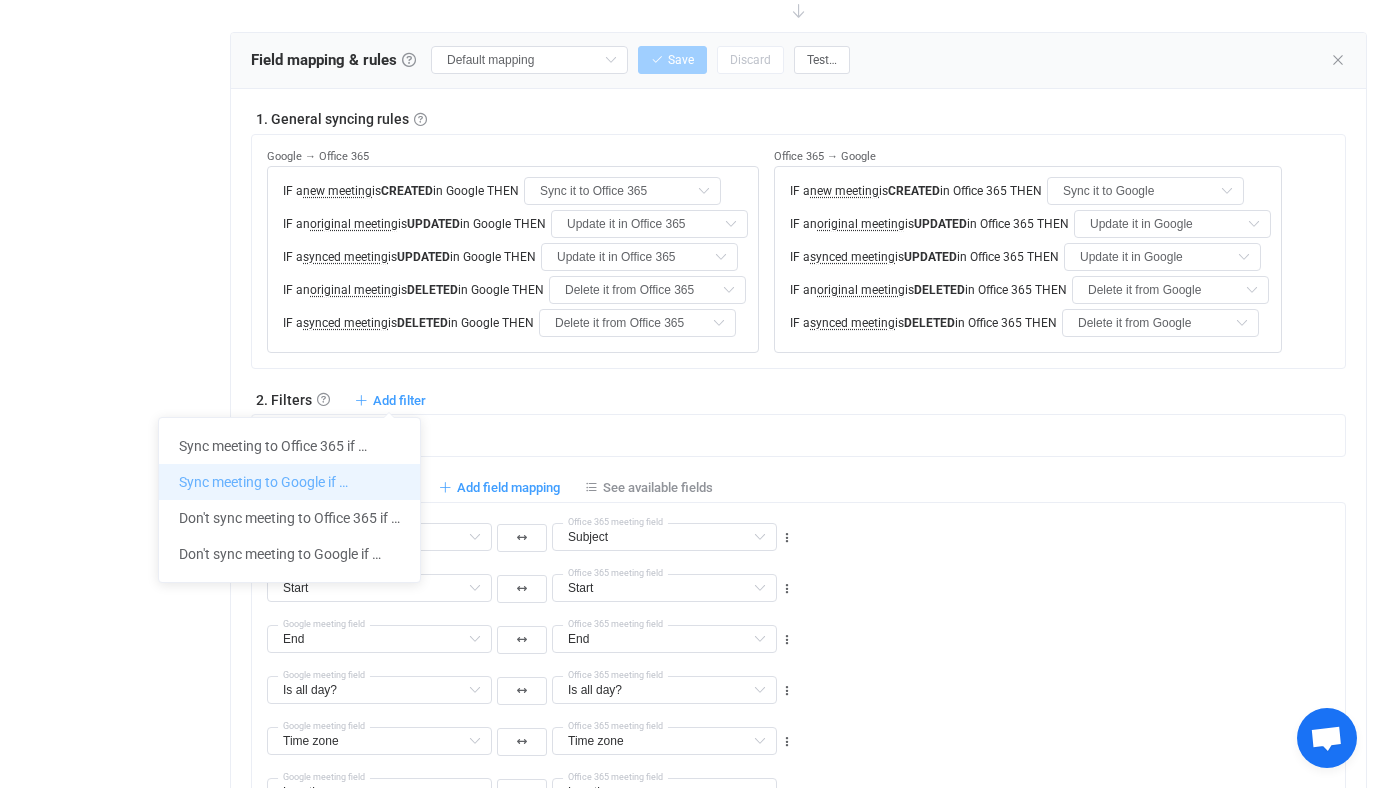 click on "Sync meeting to Google if …" at bounding box center [289, 482] 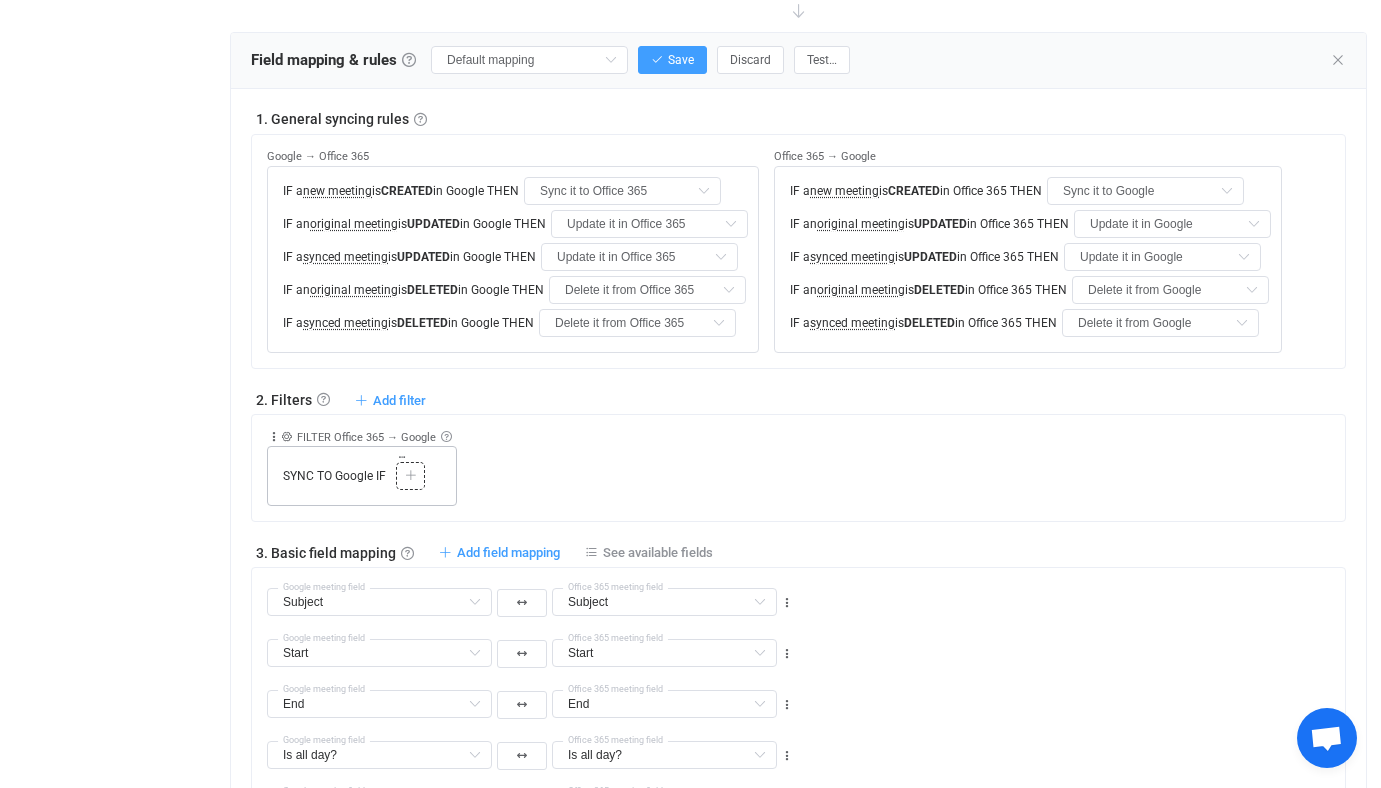 click on "Copy Cut Paste TYPE MISMATCH Select value" at bounding box center [410, 476] 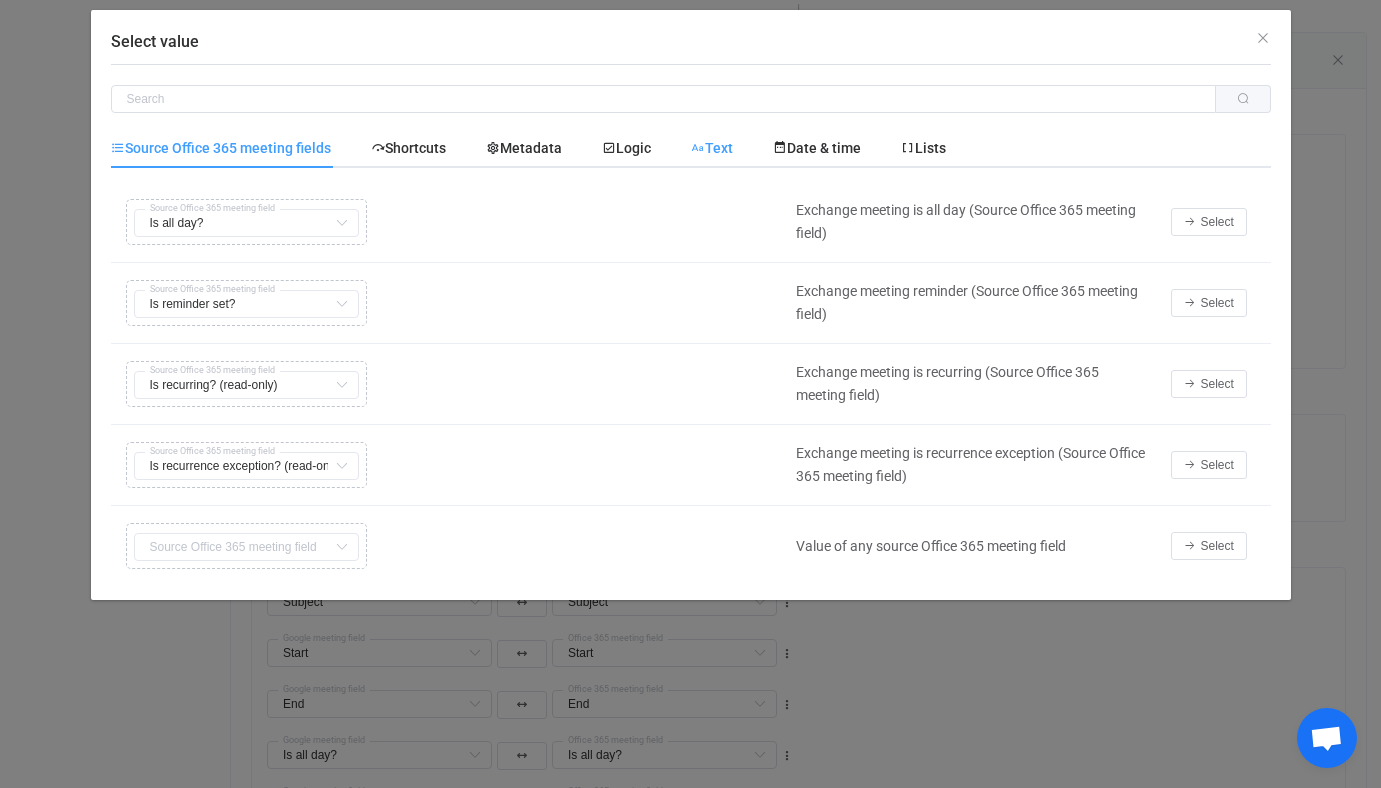click on "Text" at bounding box center (712, 148) 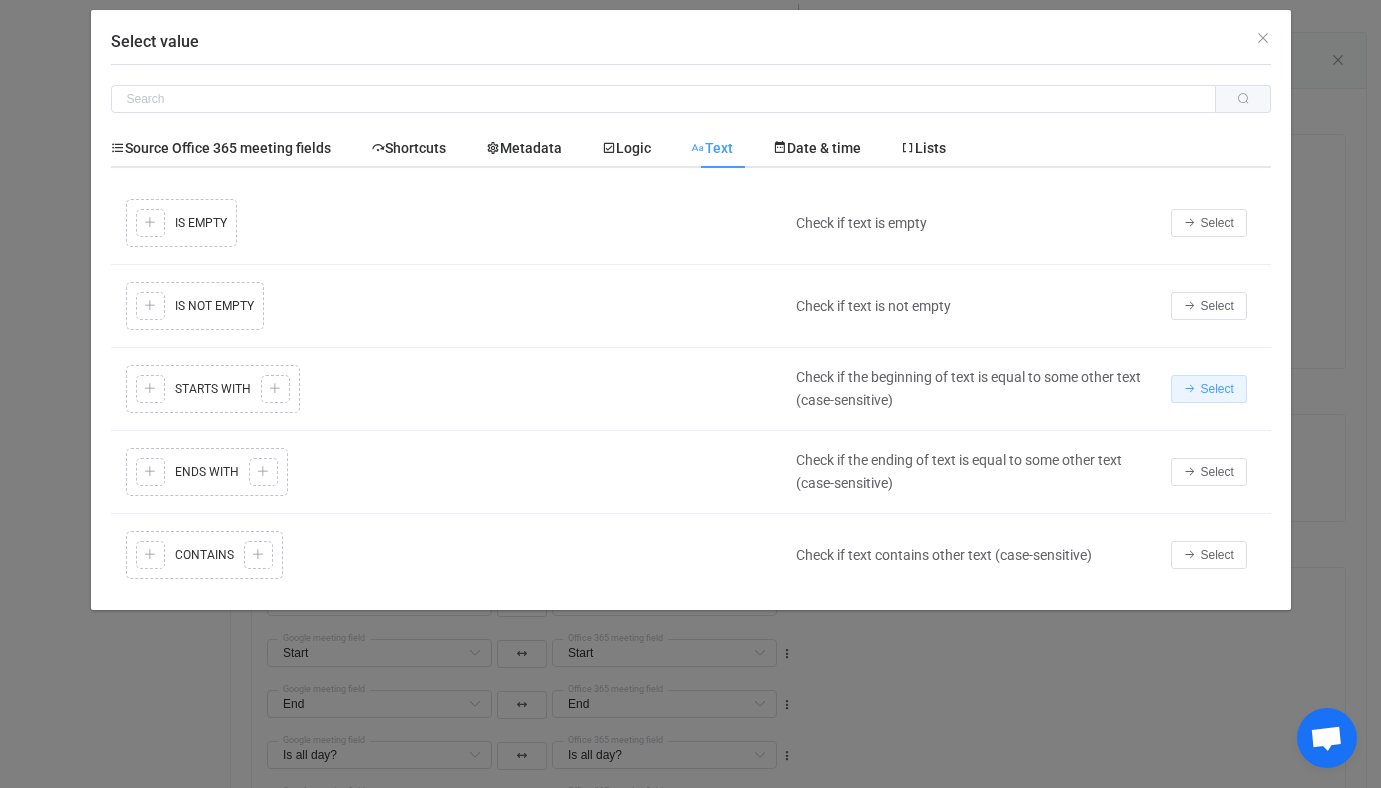 click on "Select" at bounding box center [1209, 389] 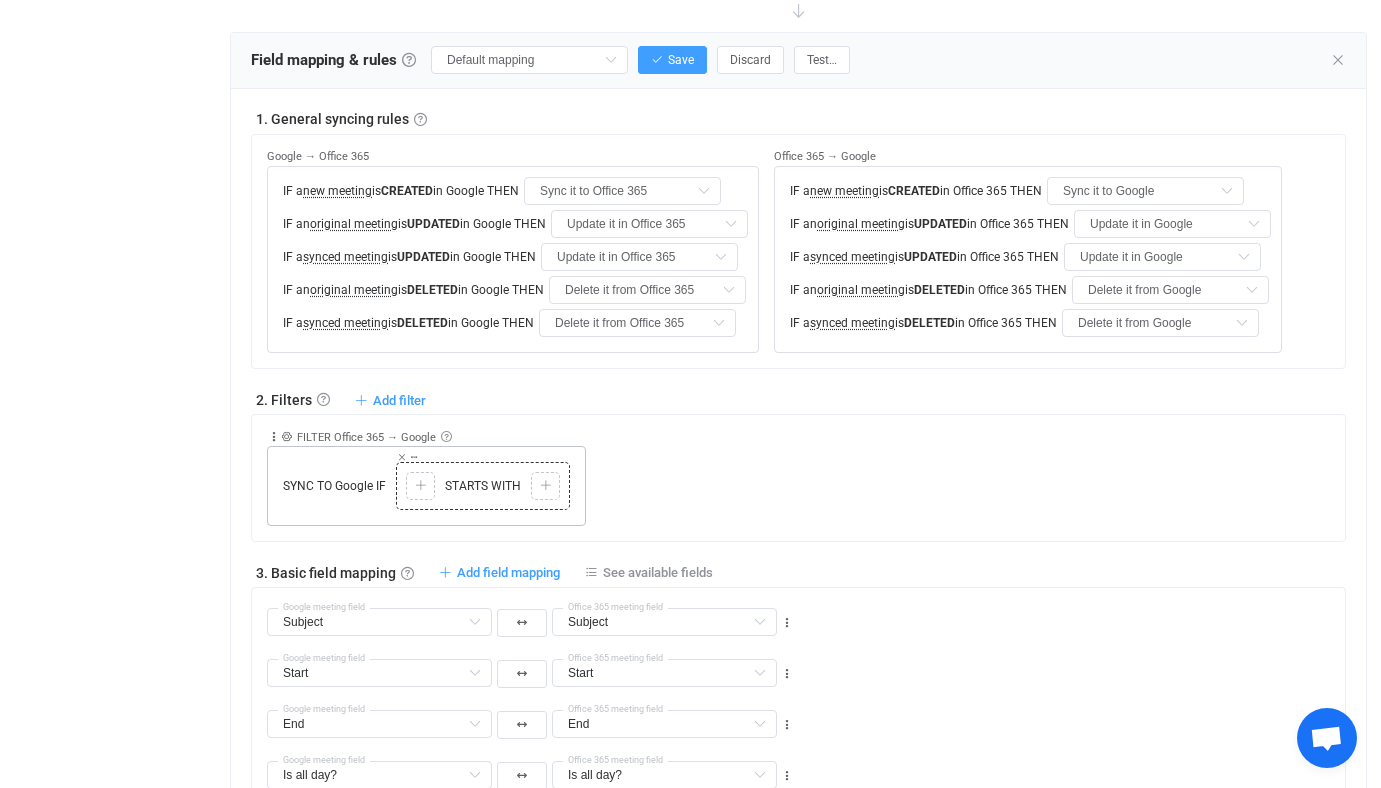 click at bounding box center (420, 486) 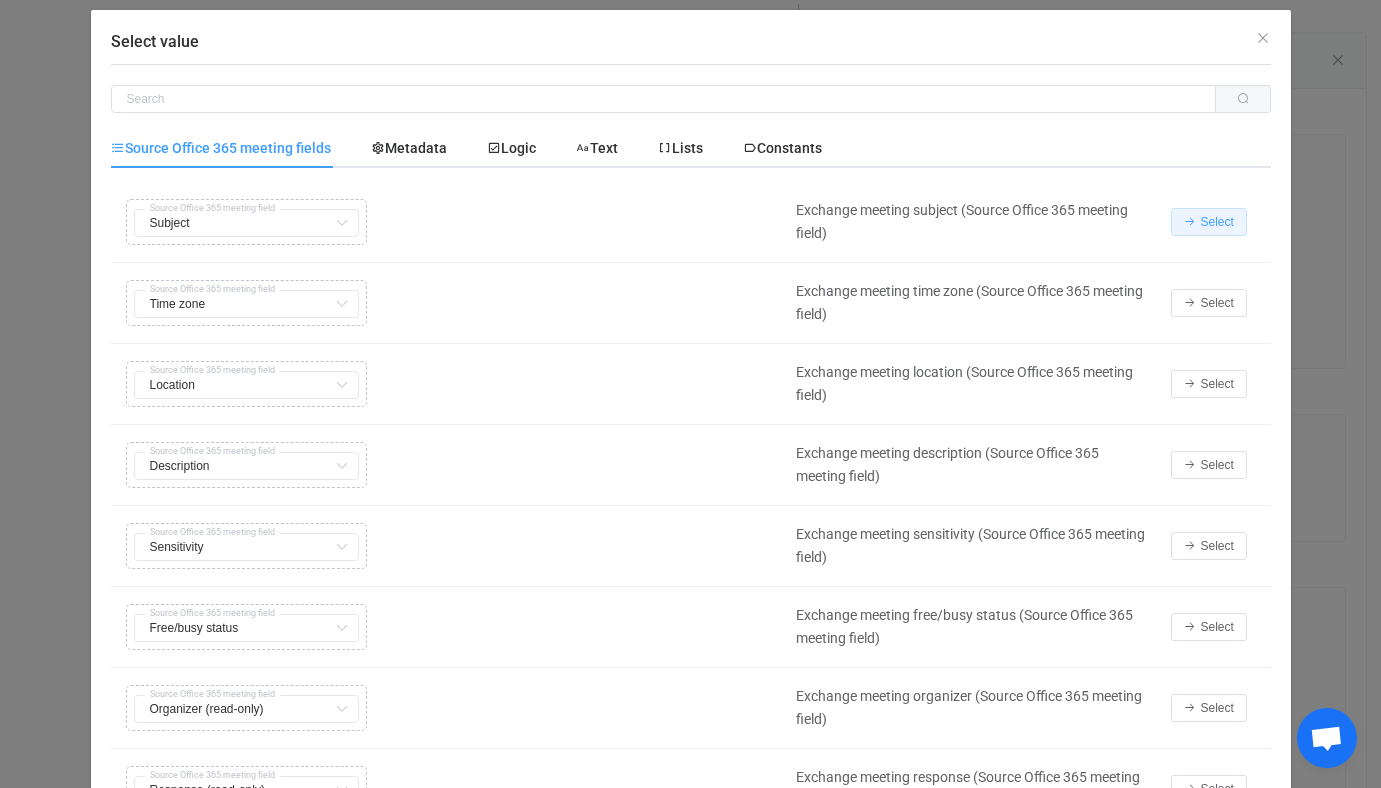 click on "Select" at bounding box center [1209, 222] 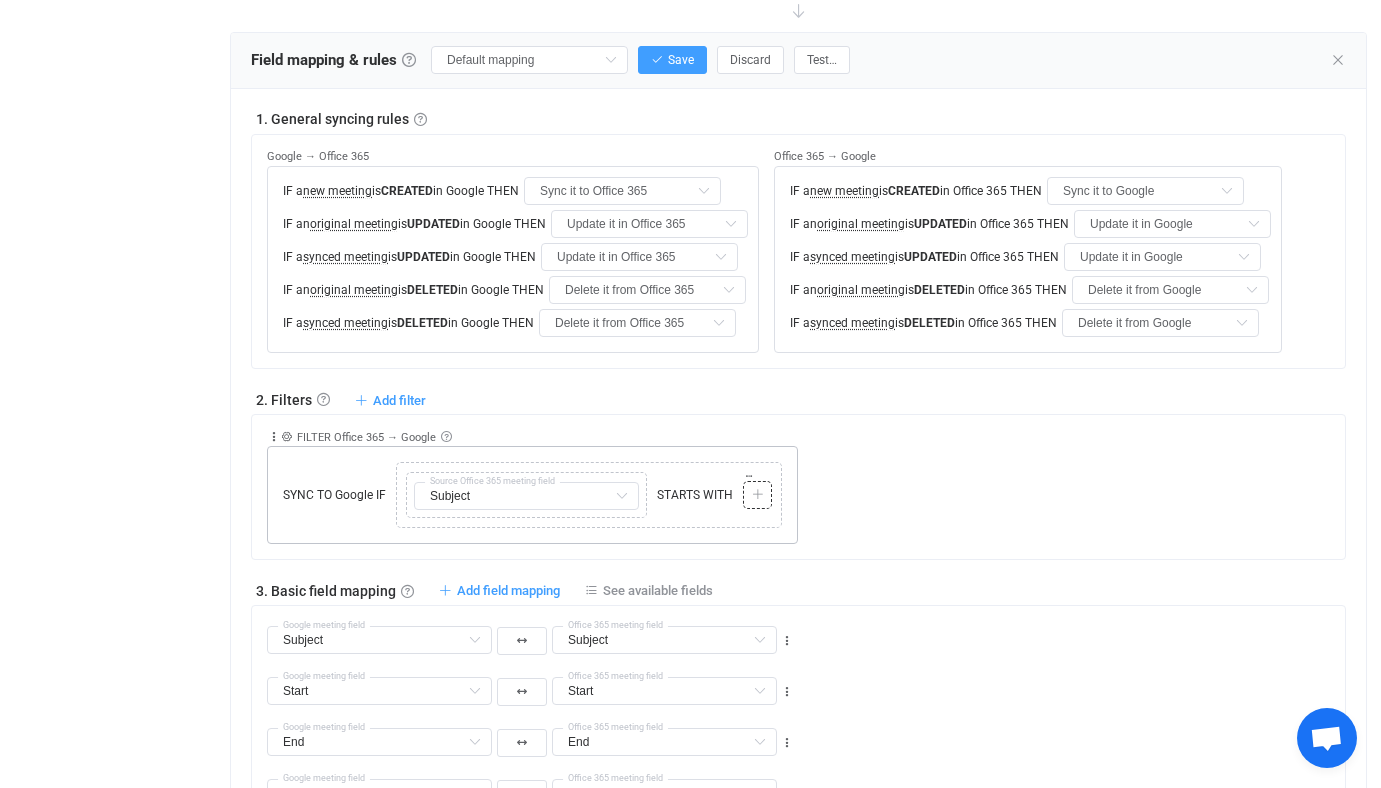 click at bounding box center [758, 495] 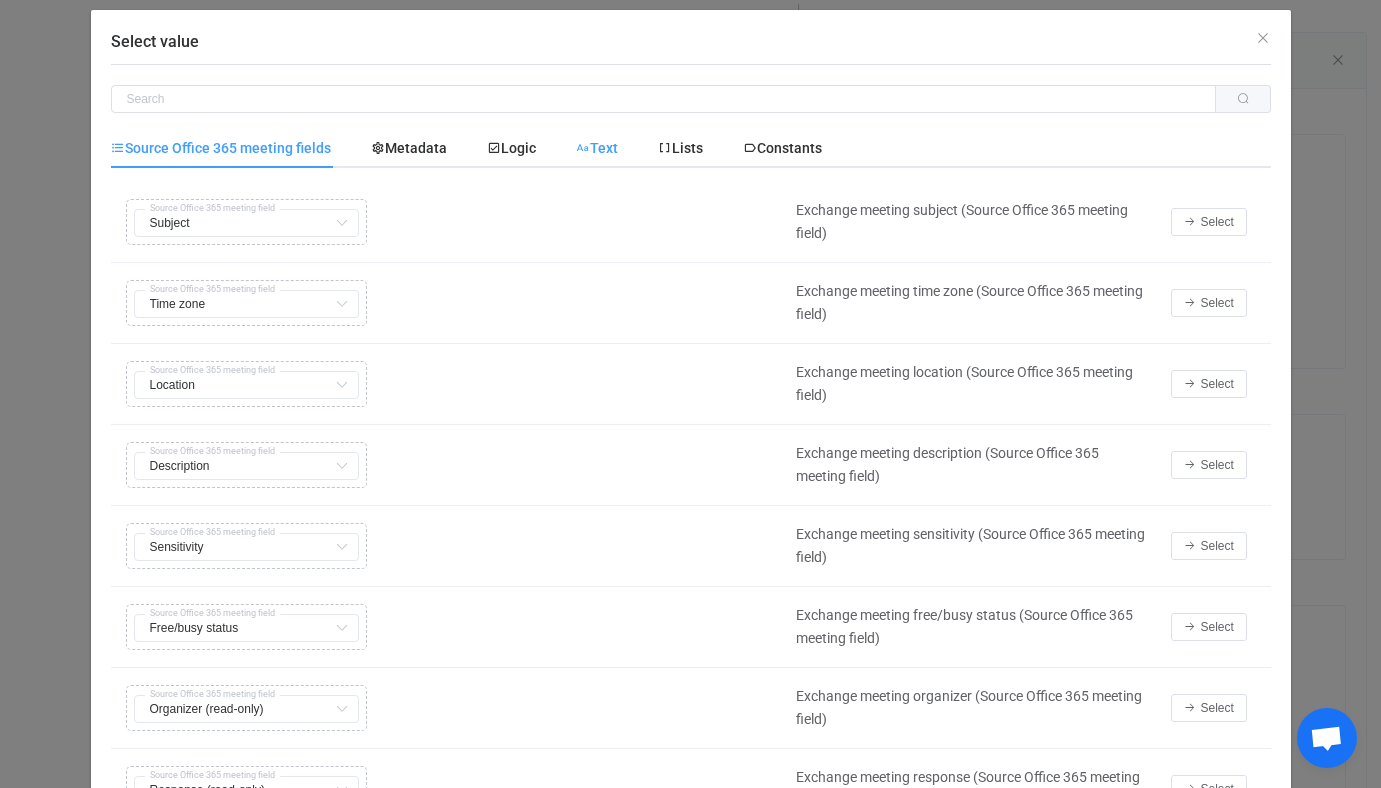click on "Text" at bounding box center (0, 0) 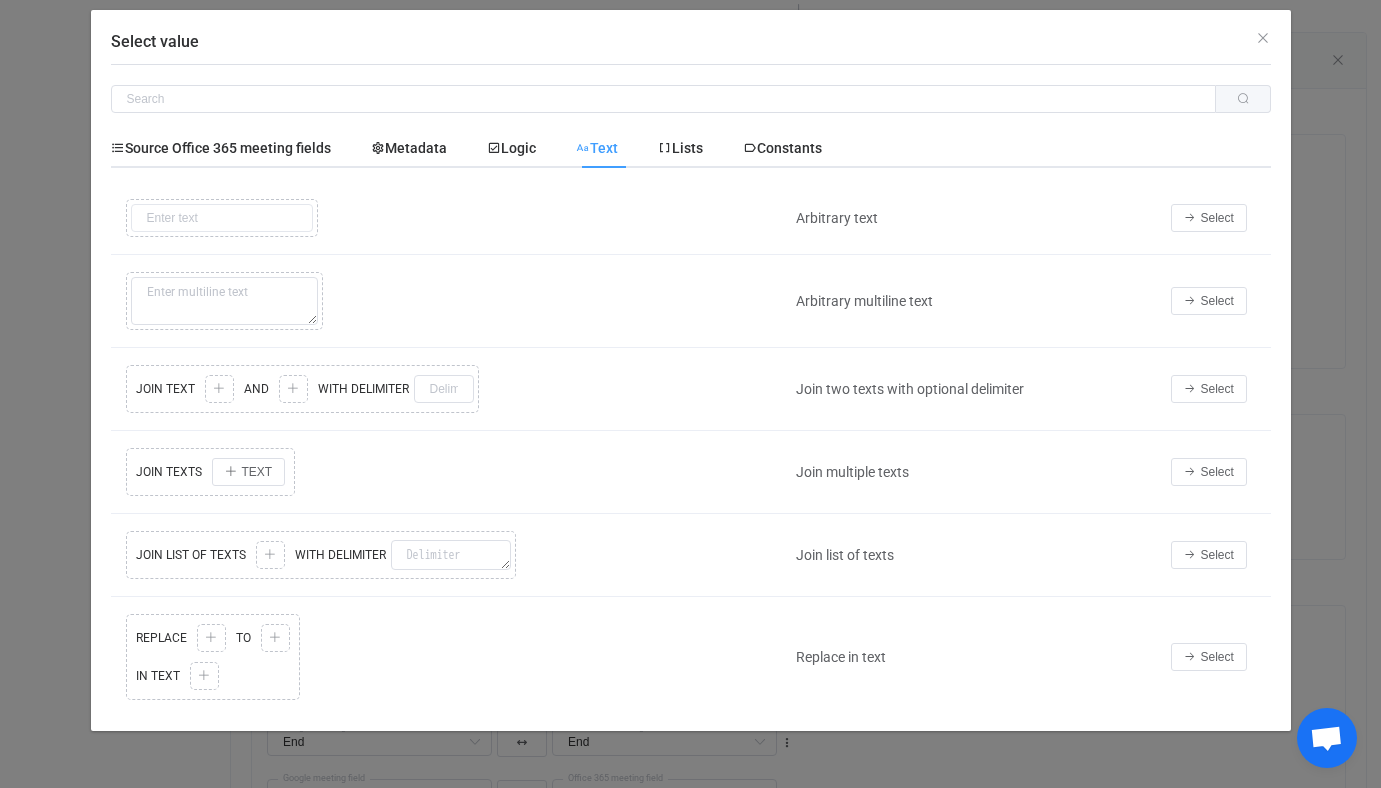 click on "Select" at bounding box center [1216, 218] 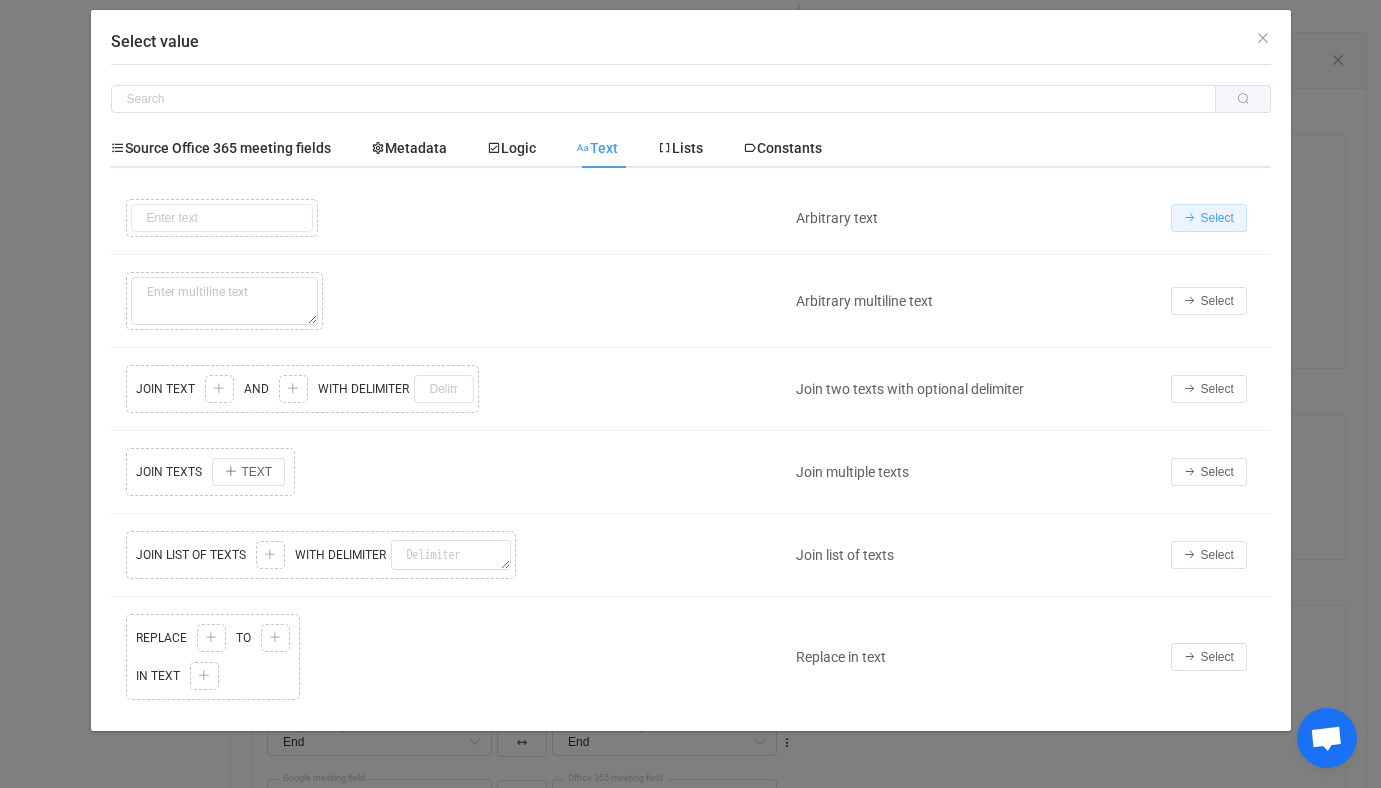 click on "Select" at bounding box center (1209, 218) 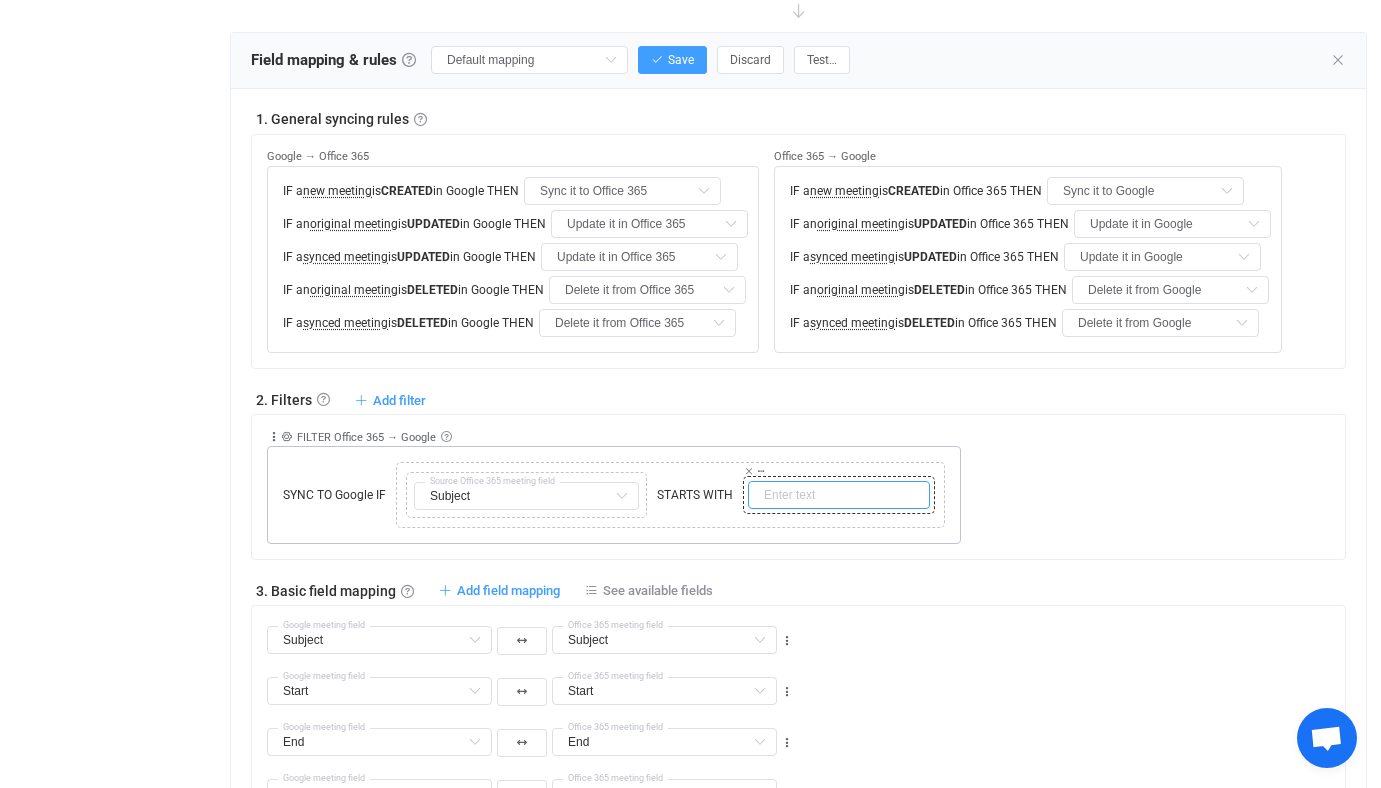 click at bounding box center (839, 495) 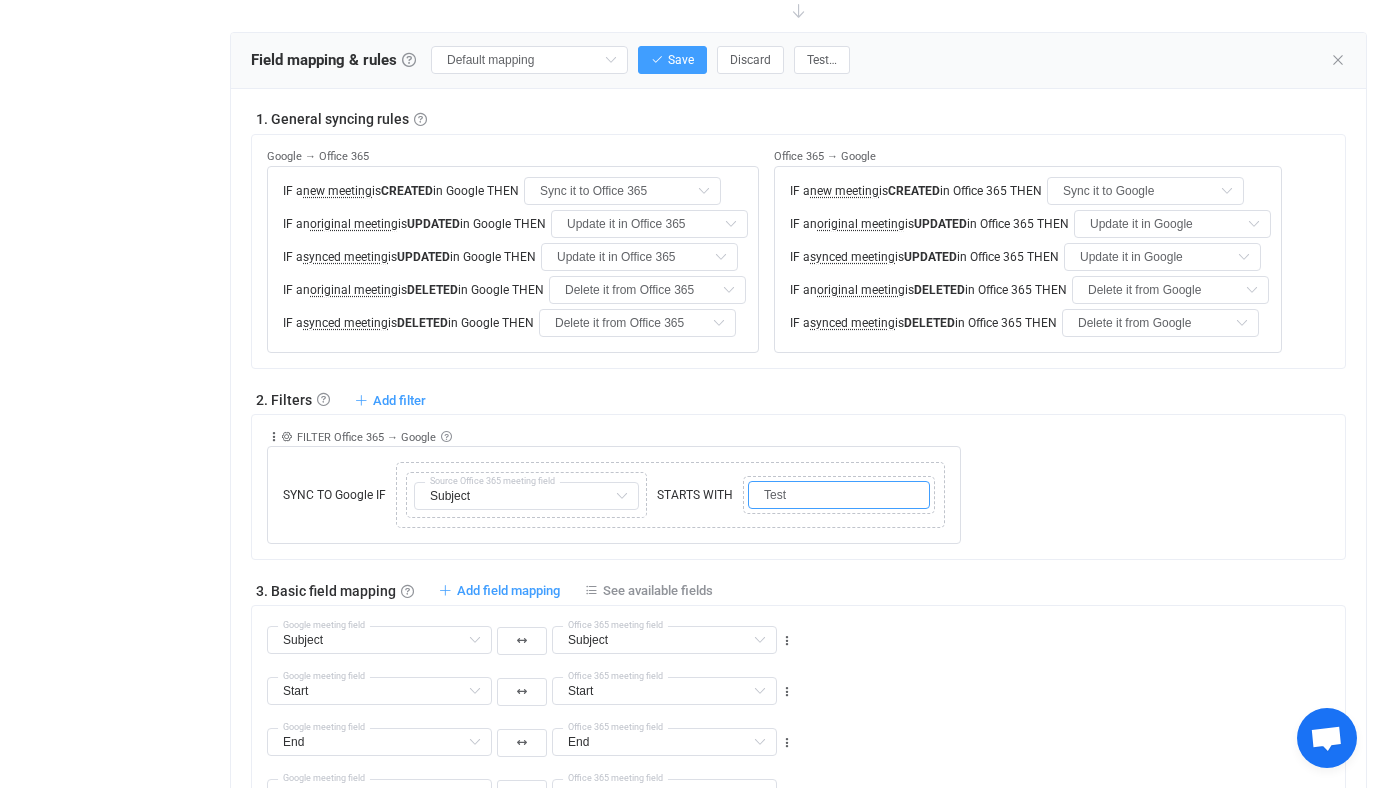 type on "Test" 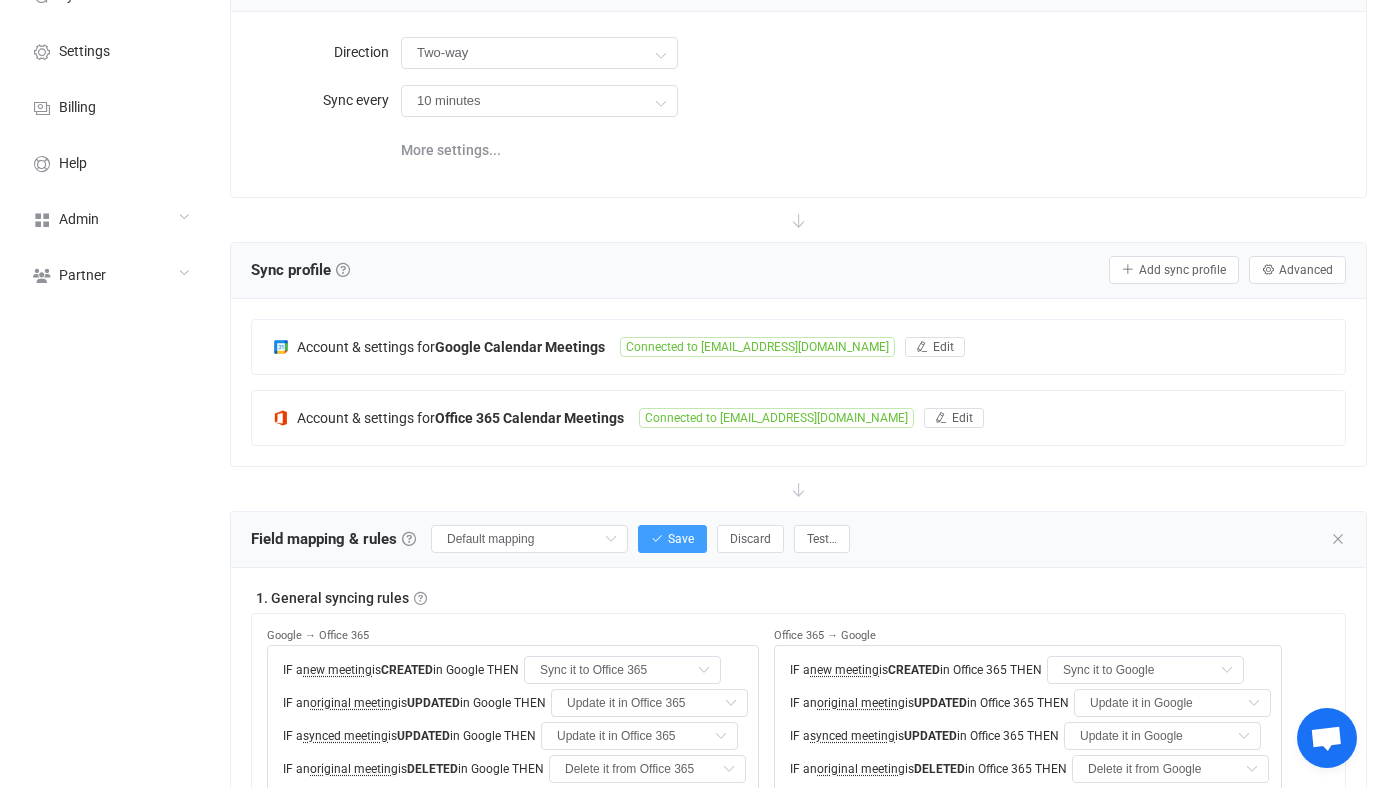 scroll, scrollTop: 0, scrollLeft: 0, axis: both 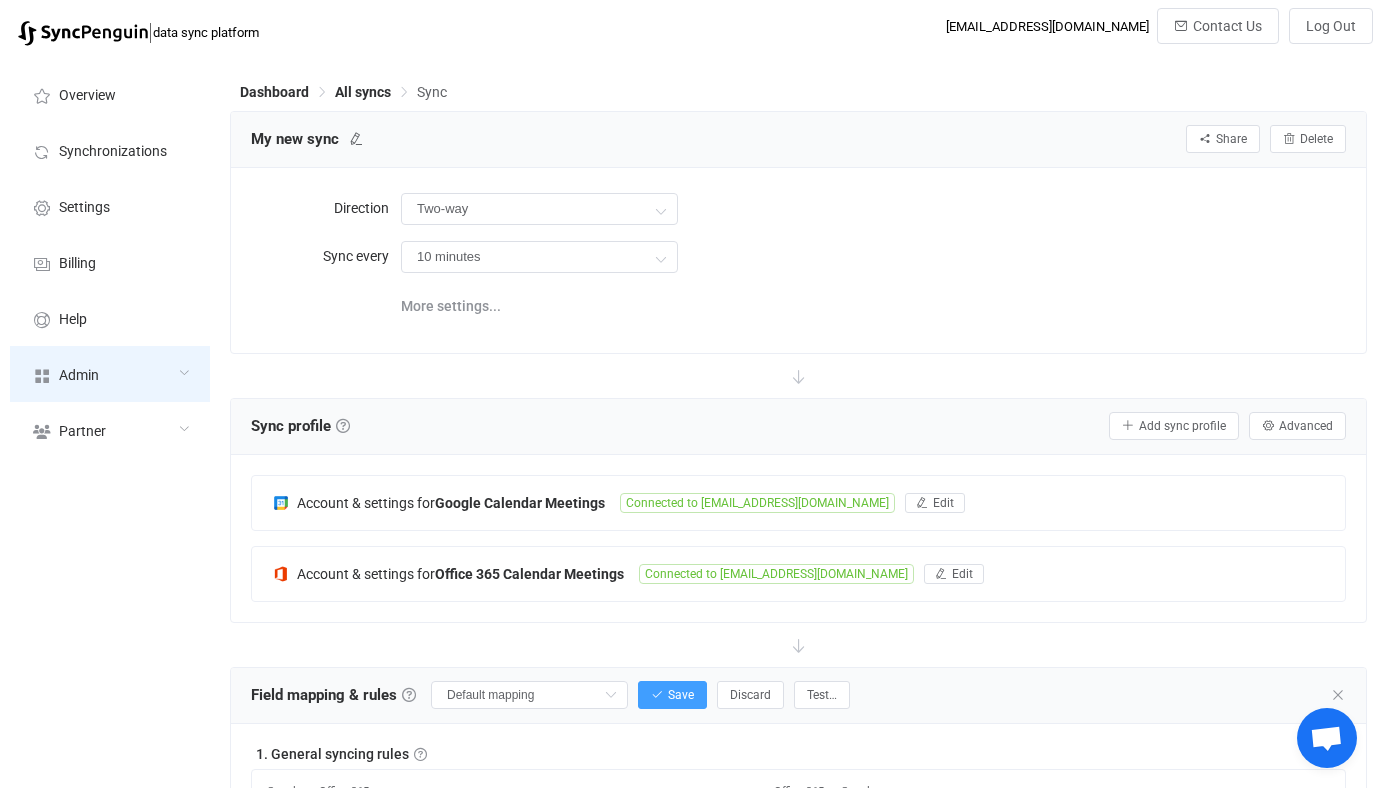 click on "Admin" at bounding box center (110, 374) 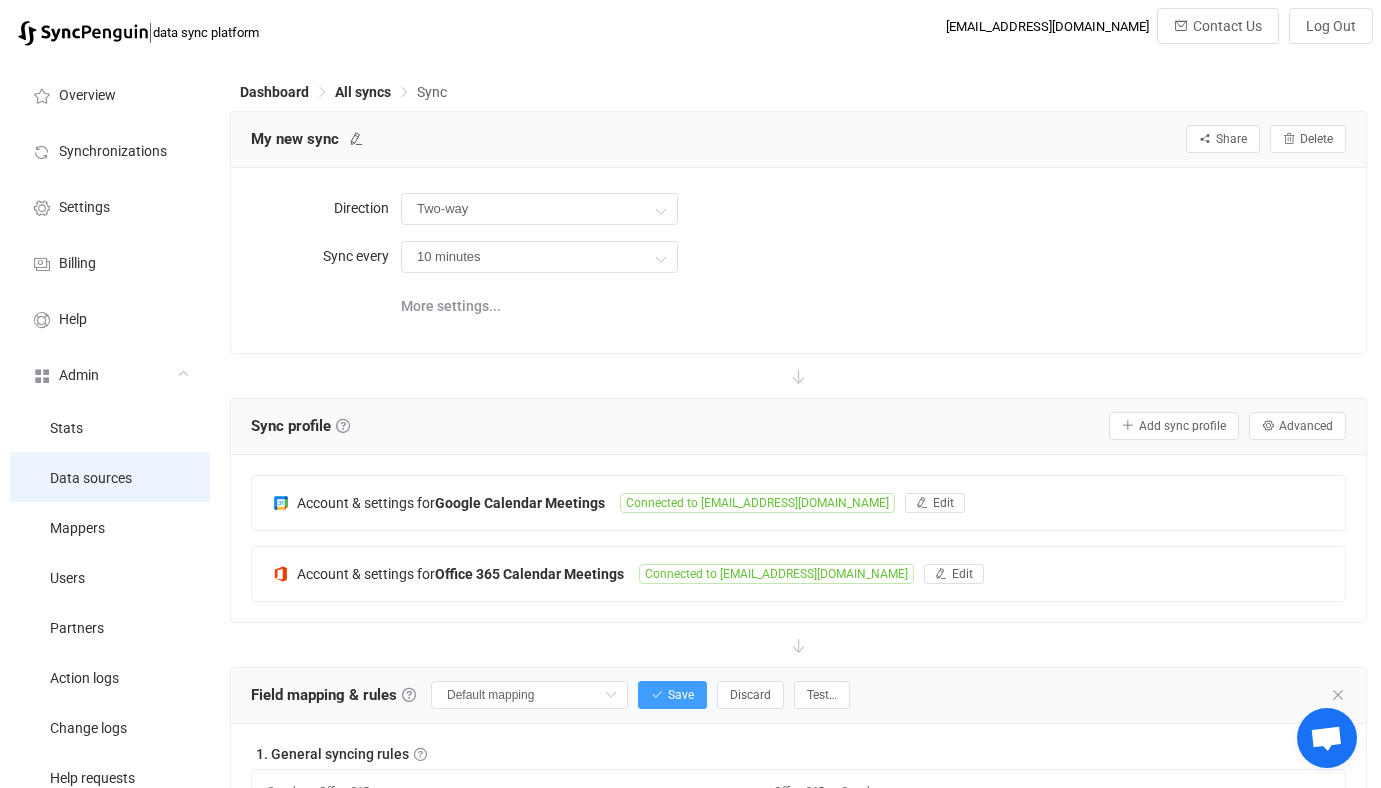 click on "Data sources" at bounding box center (110, 477) 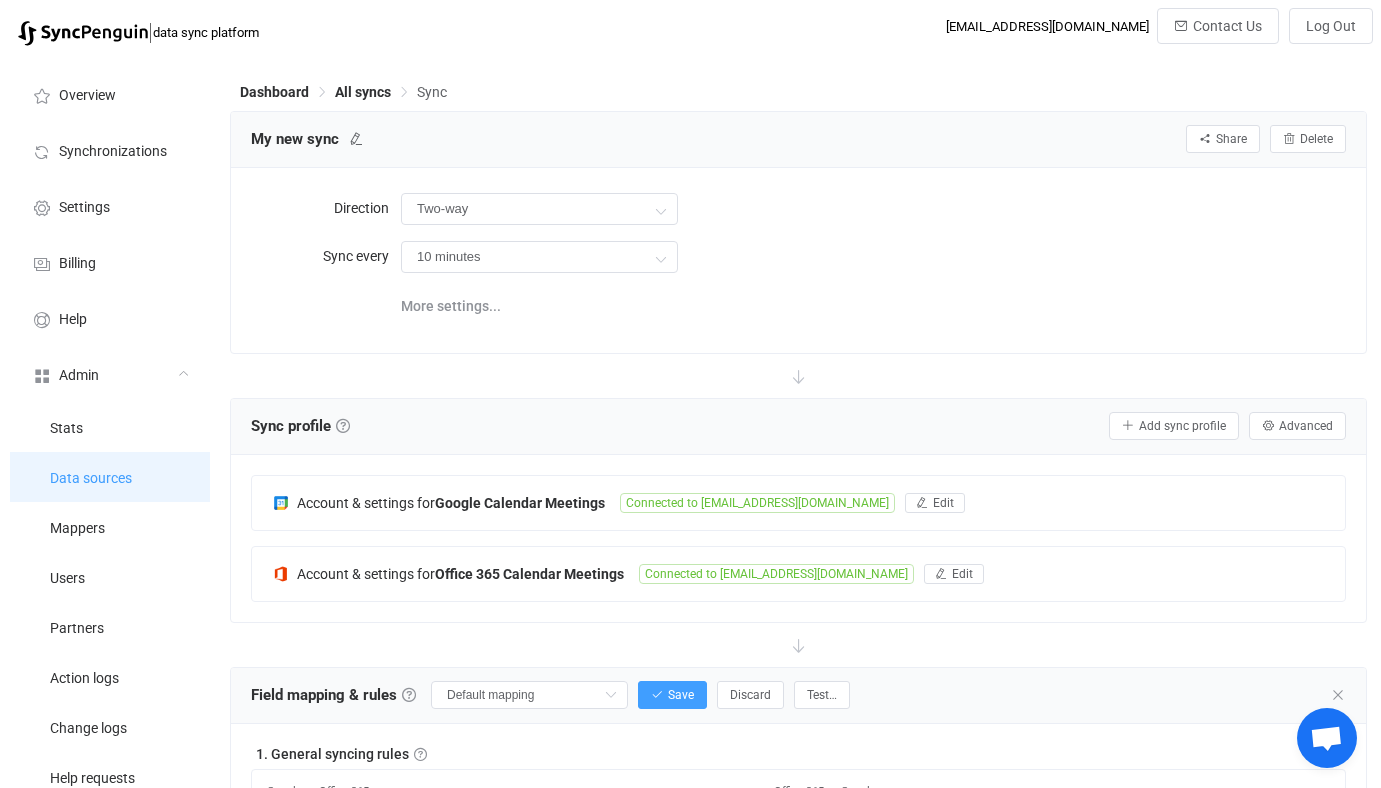 type 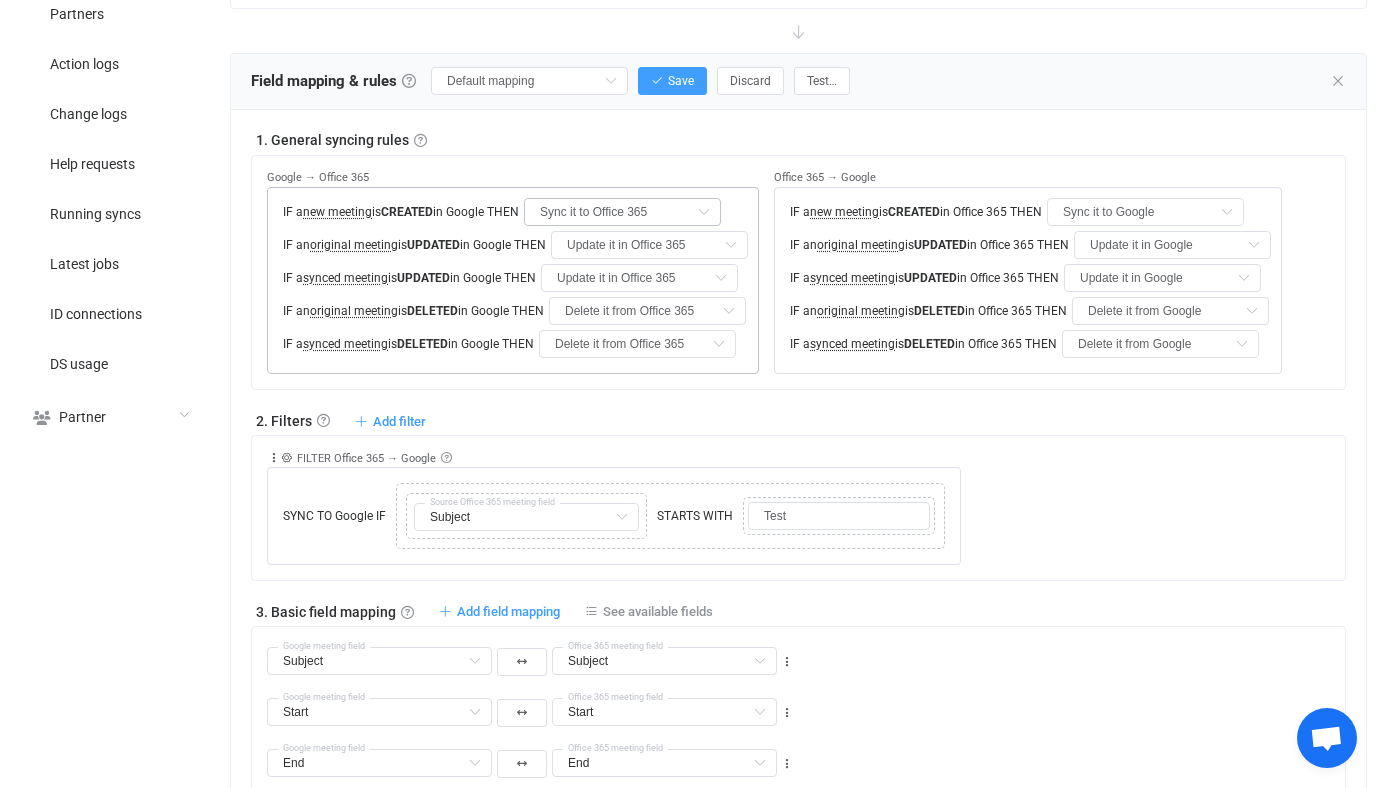 scroll, scrollTop: 616, scrollLeft: 0, axis: vertical 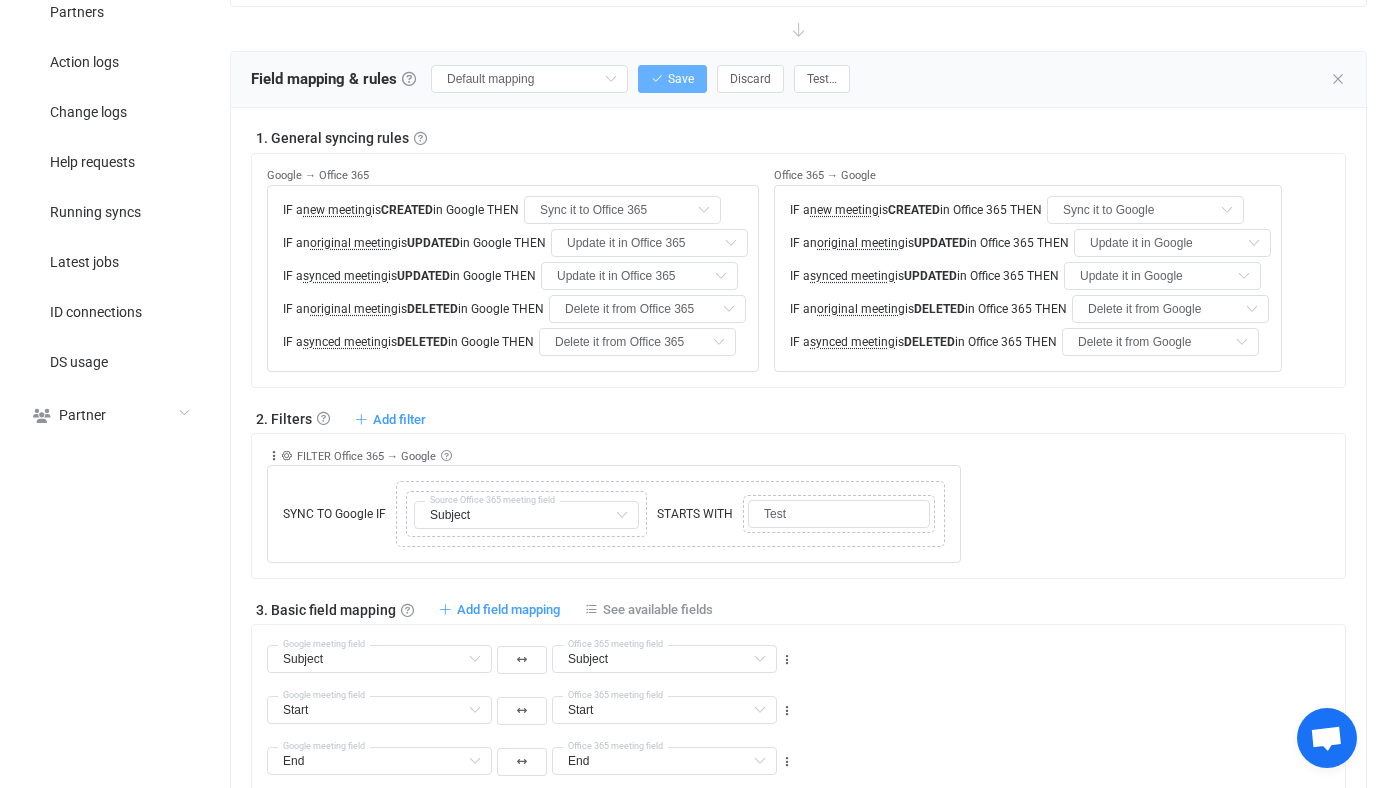 click on "Save" at bounding box center (672, 79) 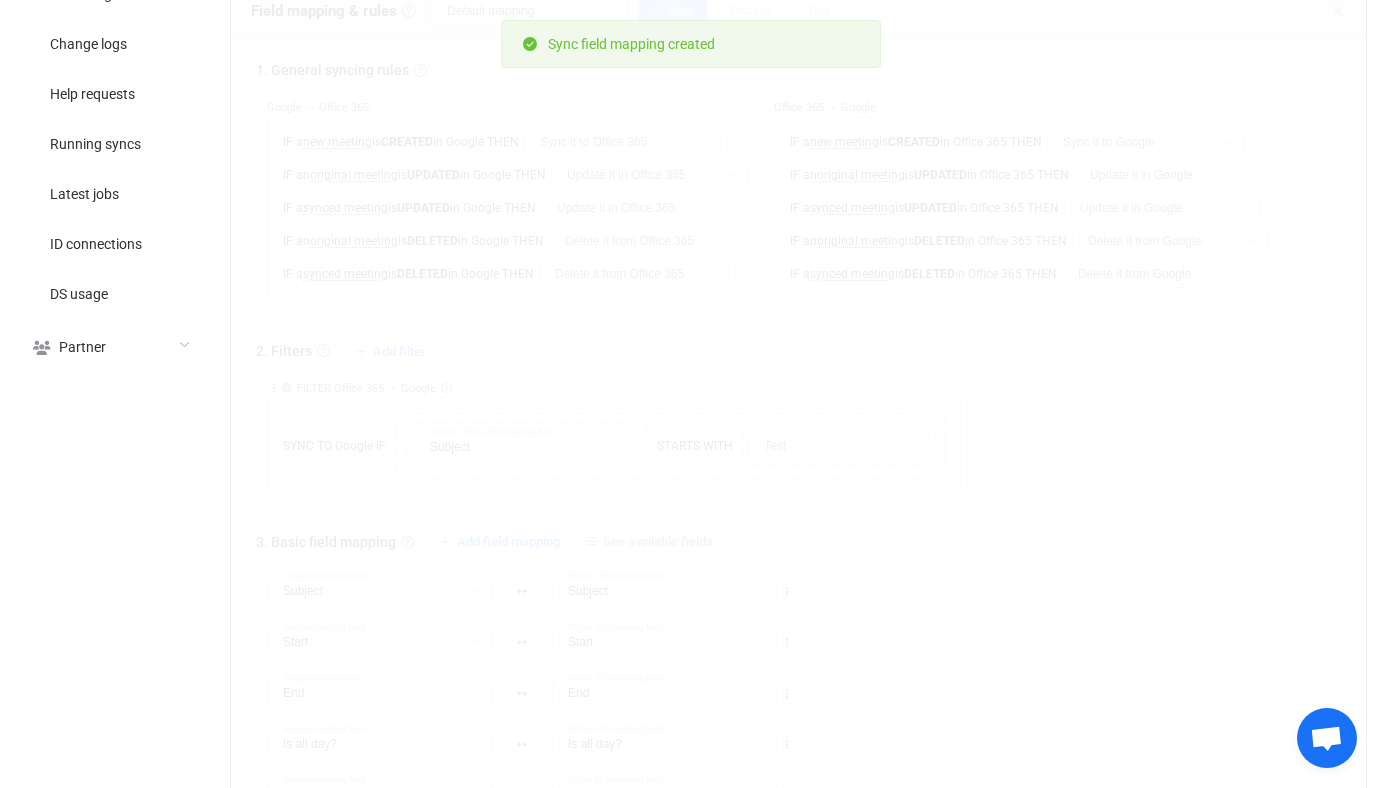 type on "My custom field mapping" 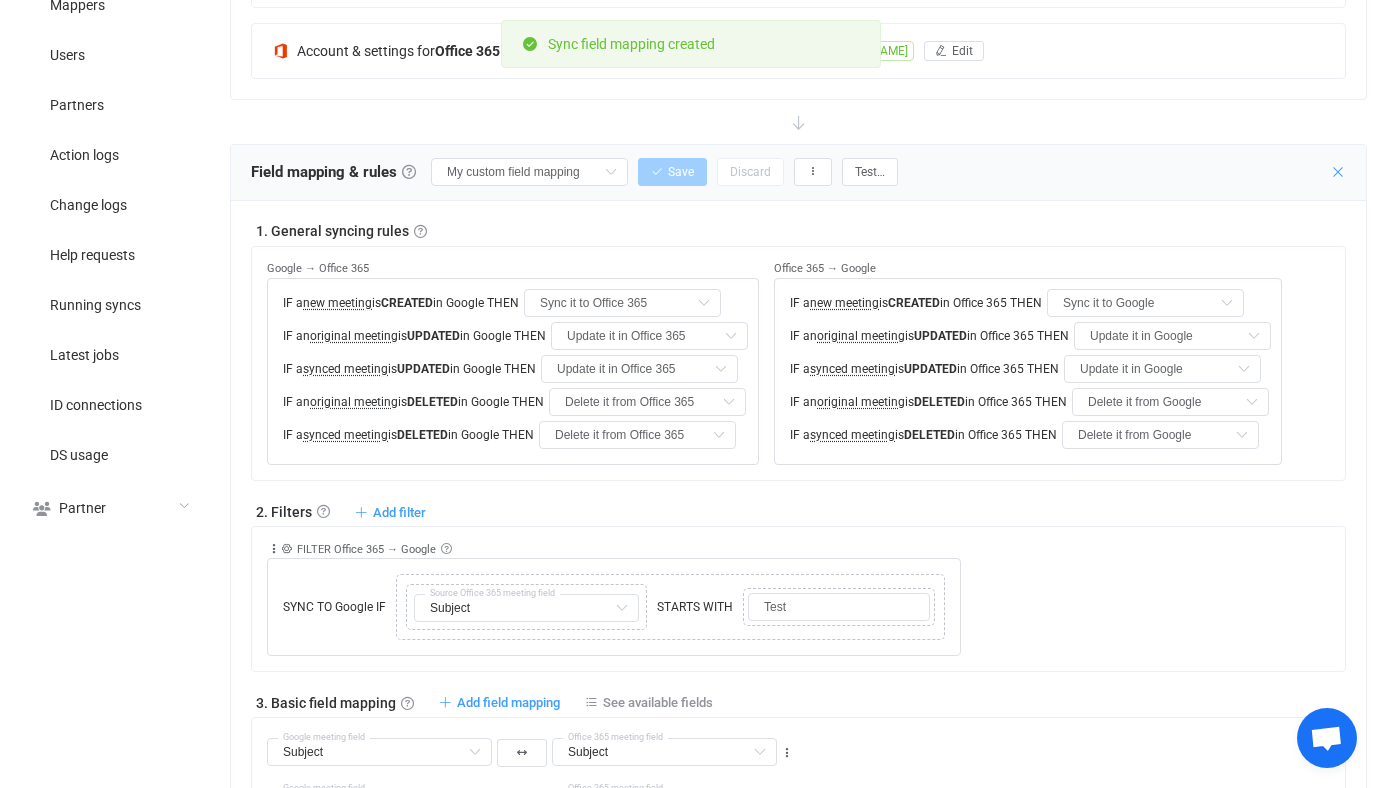 click at bounding box center (1338, 172) 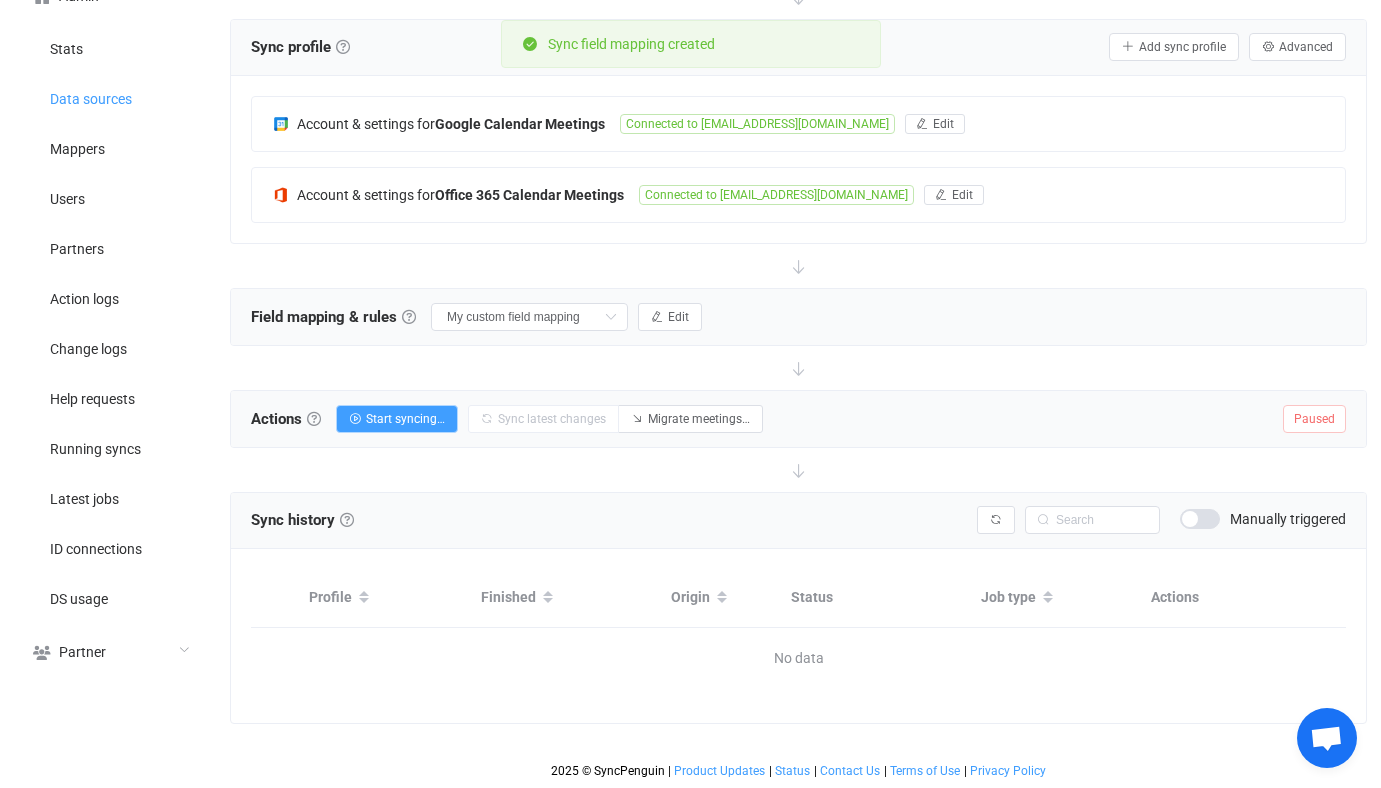 scroll, scrollTop: 377, scrollLeft: 0, axis: vertical 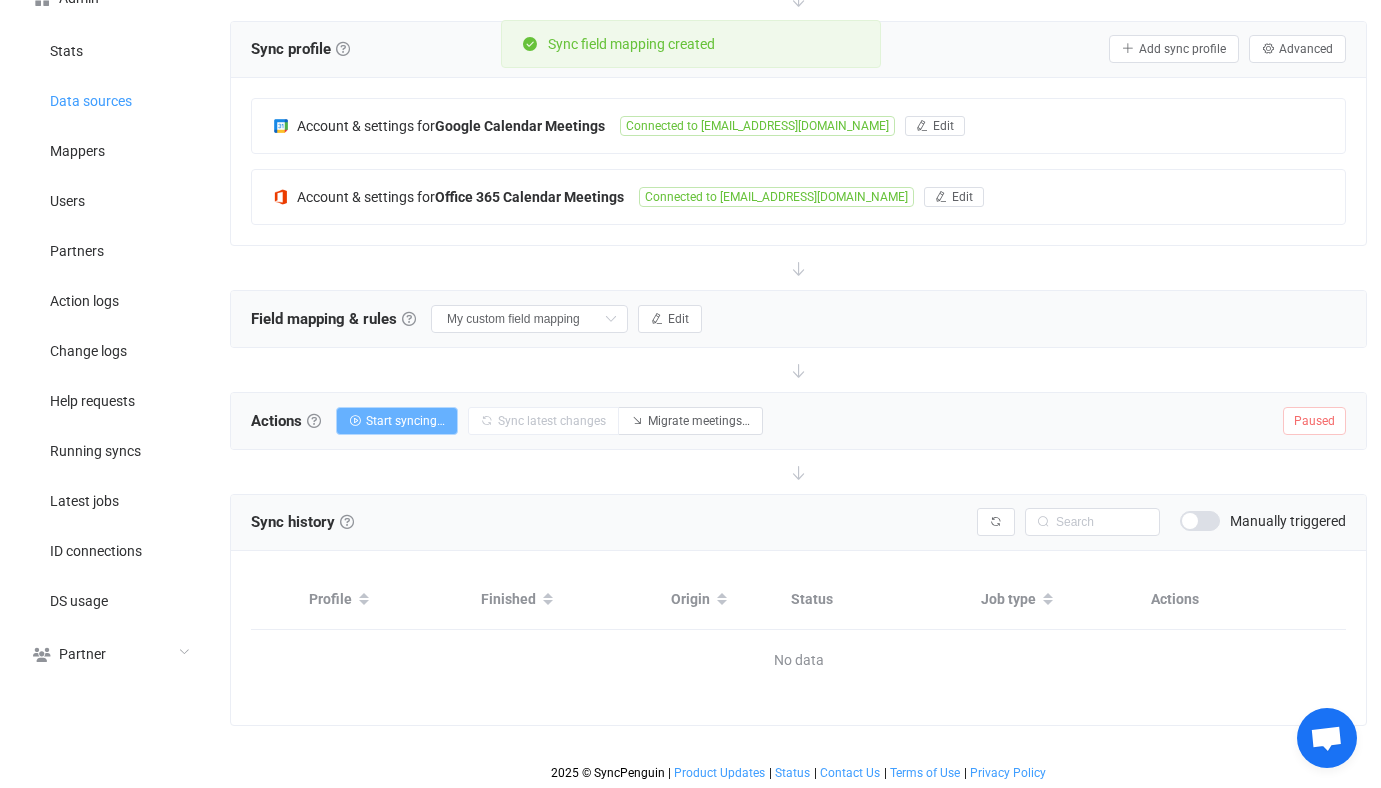 click on "Start syncing…" at bounding box center (397, 421) 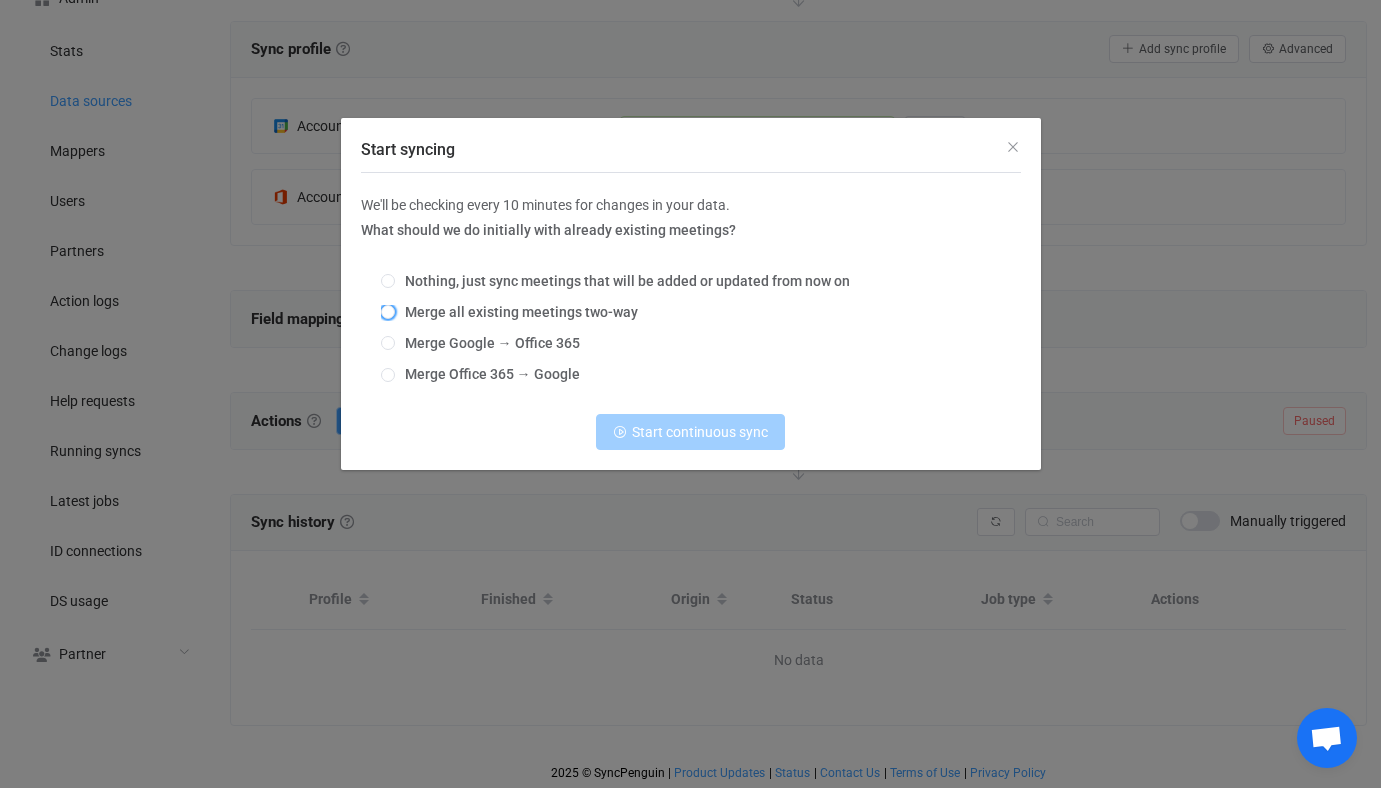 click on "Merge all existing meetings two-way" at bounding box center (516, 312) 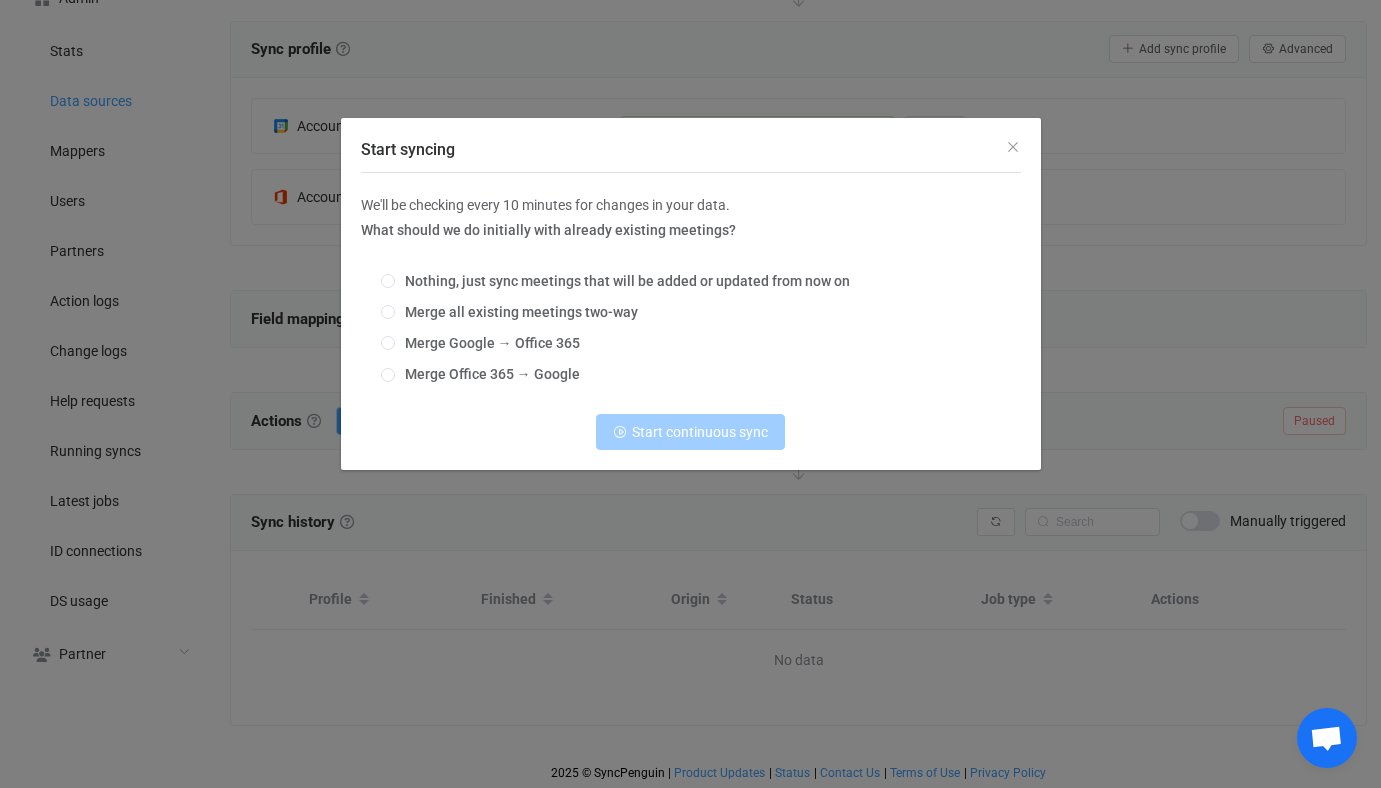click on "Merge all existing meetings two-way" at bounding box center (388, 313) 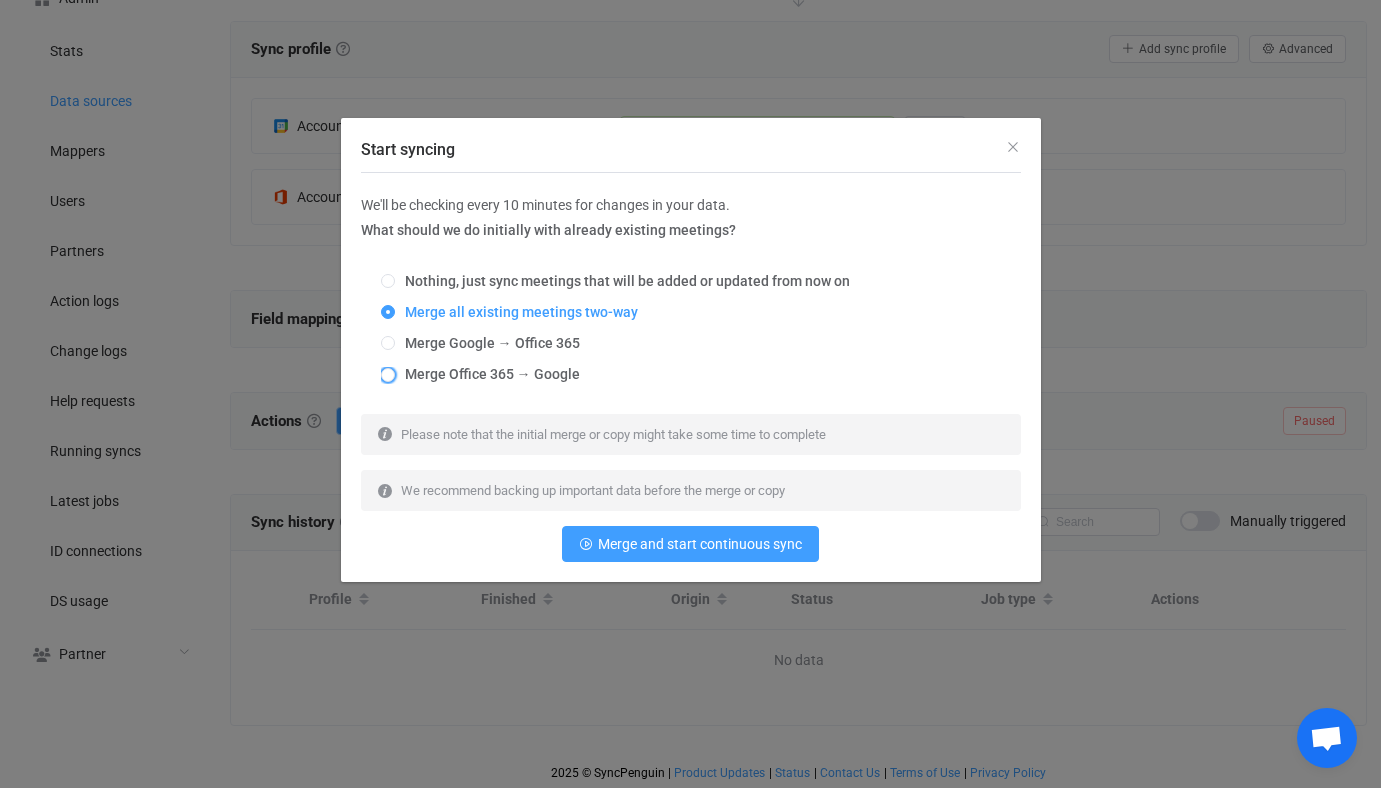 click on "Merge Office 365 → Google" at bounding box center (487, 374) 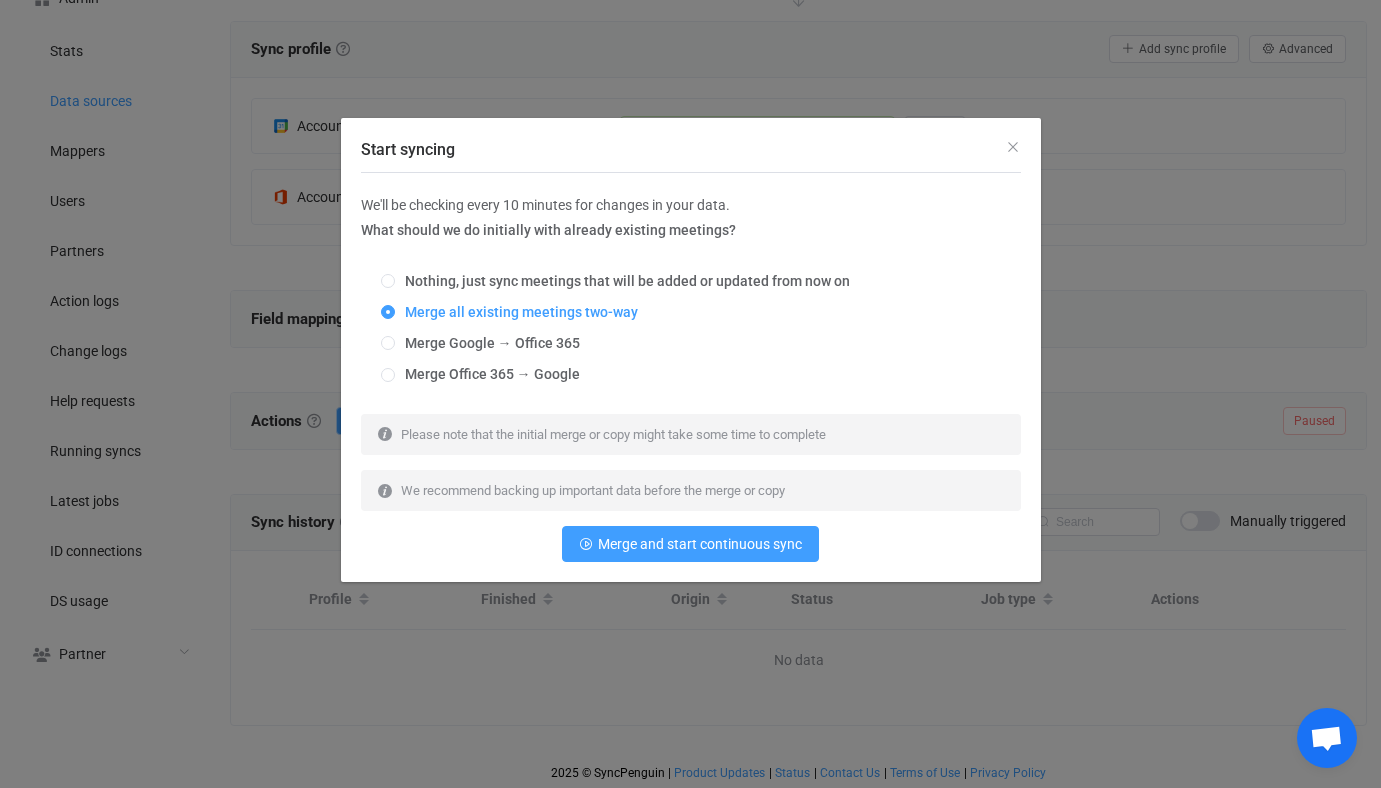 click on "Merge Office 365 → Google" at bounding box center [388, 376] 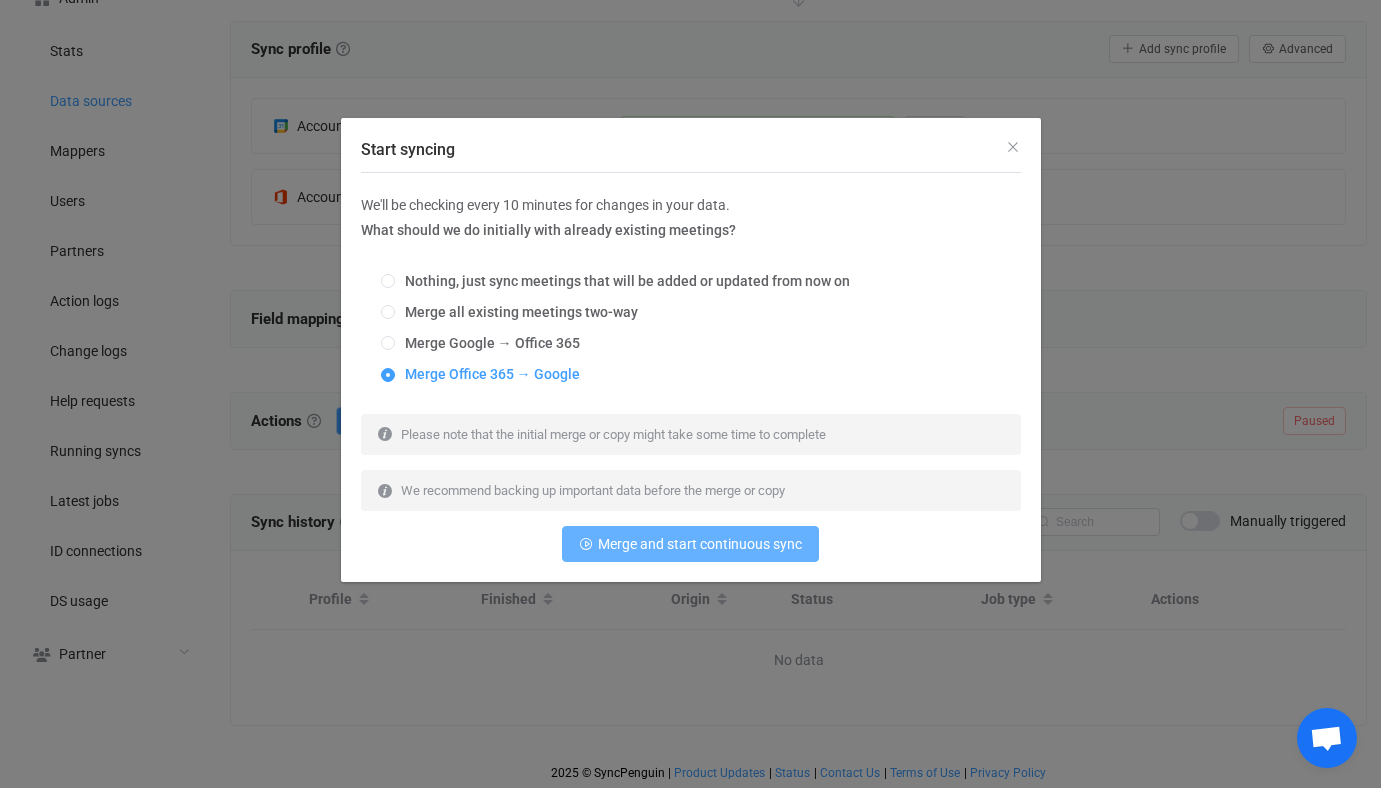 click on "Merge and start continuous sync" at bounding box center [700, 544] 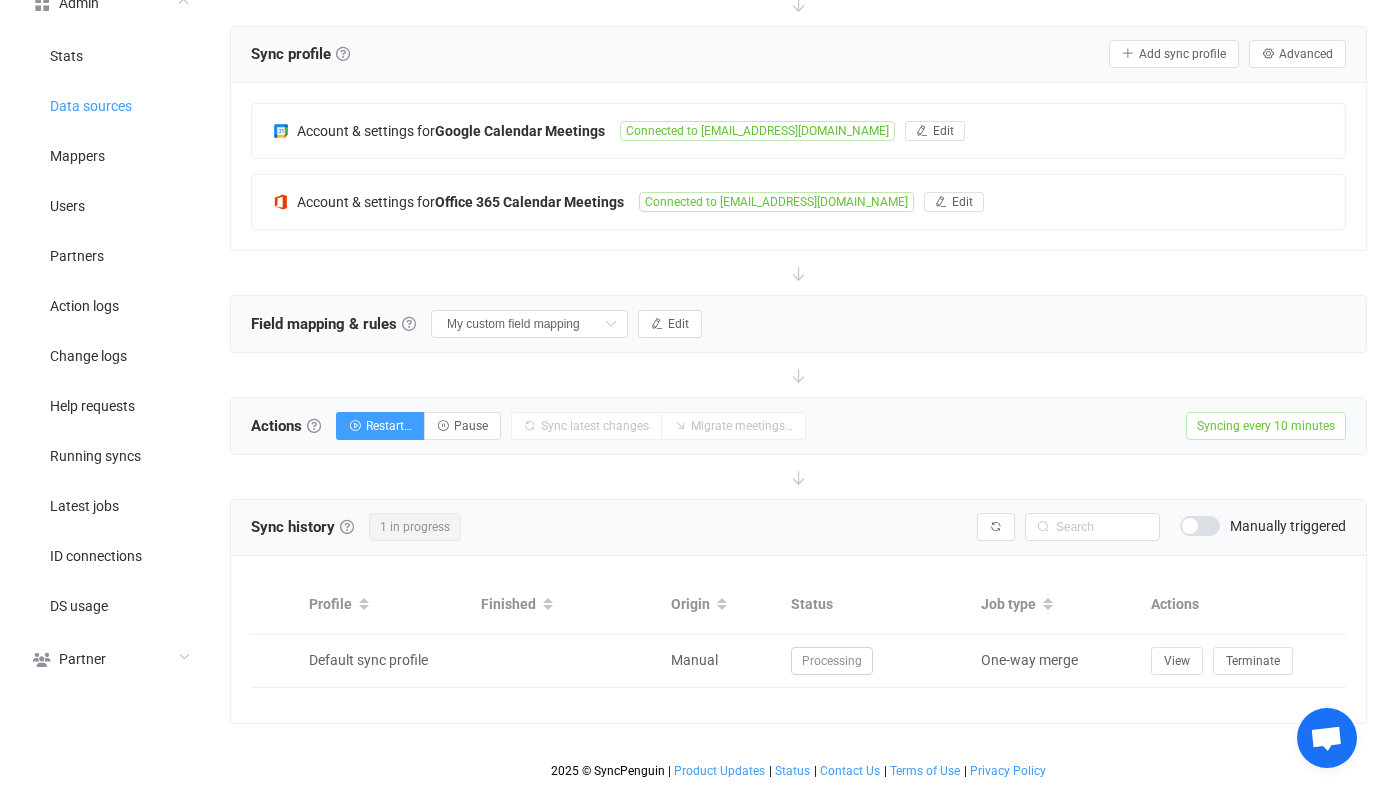 scroll, scrollTop: 370, scrollLeft: 0, axis: vertical 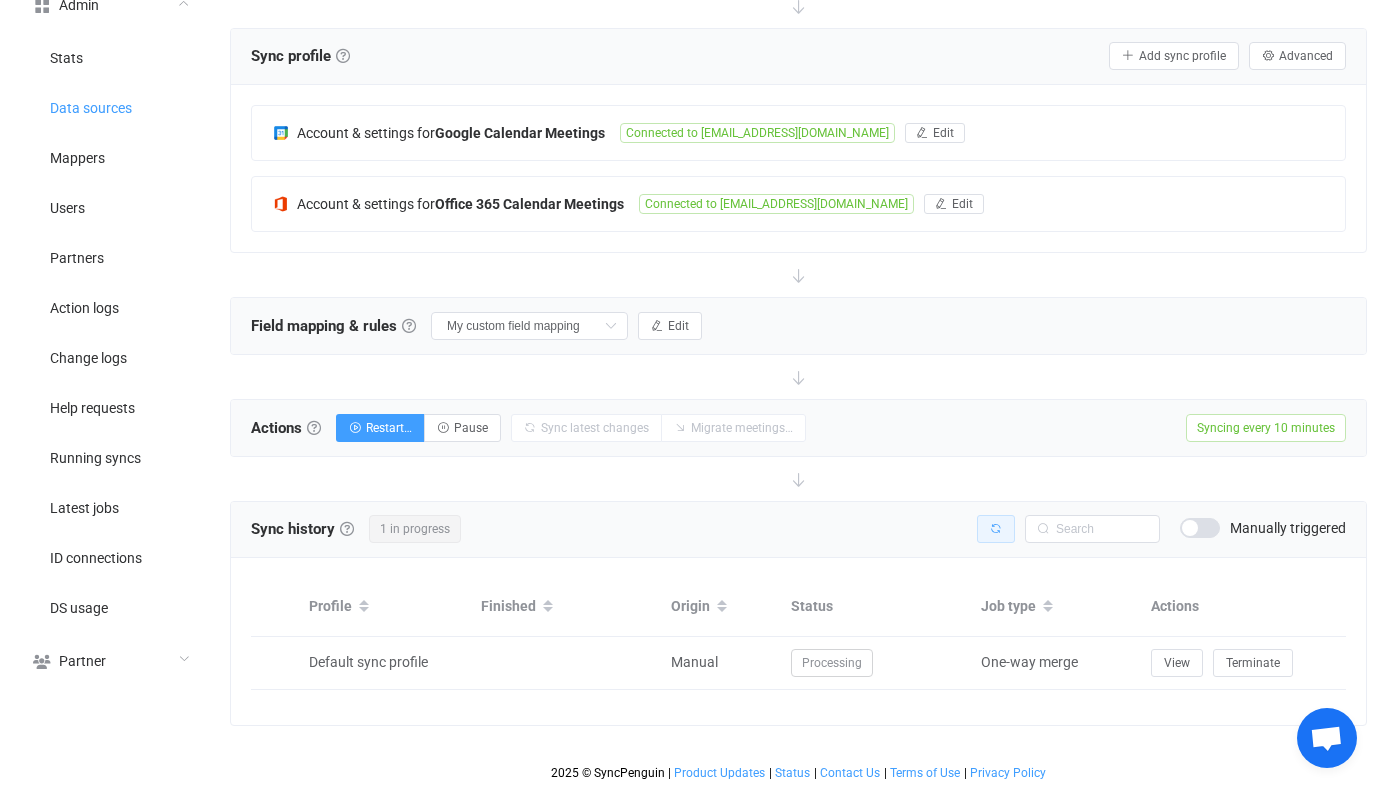 click at bounding box center [996, 529] 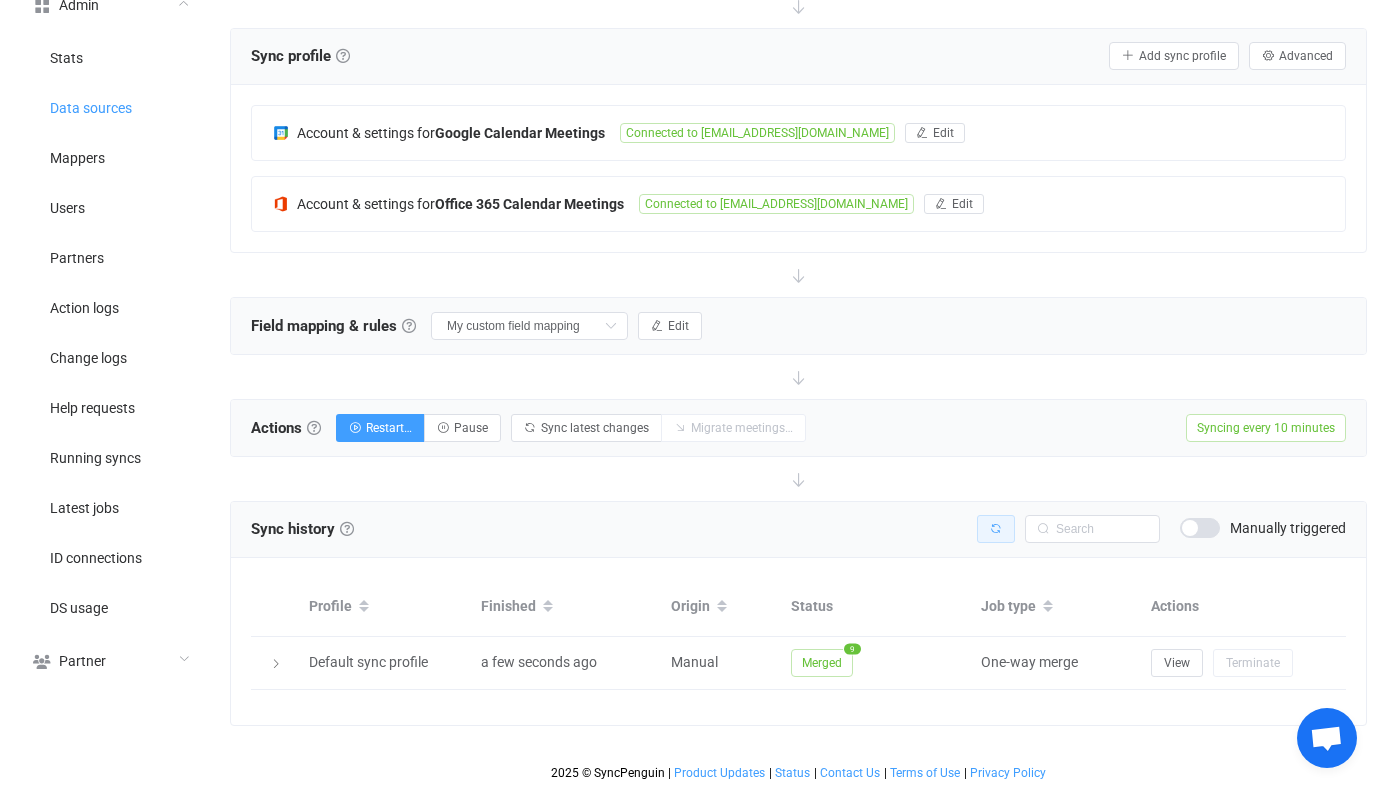 click at bounding box center [996, 529] 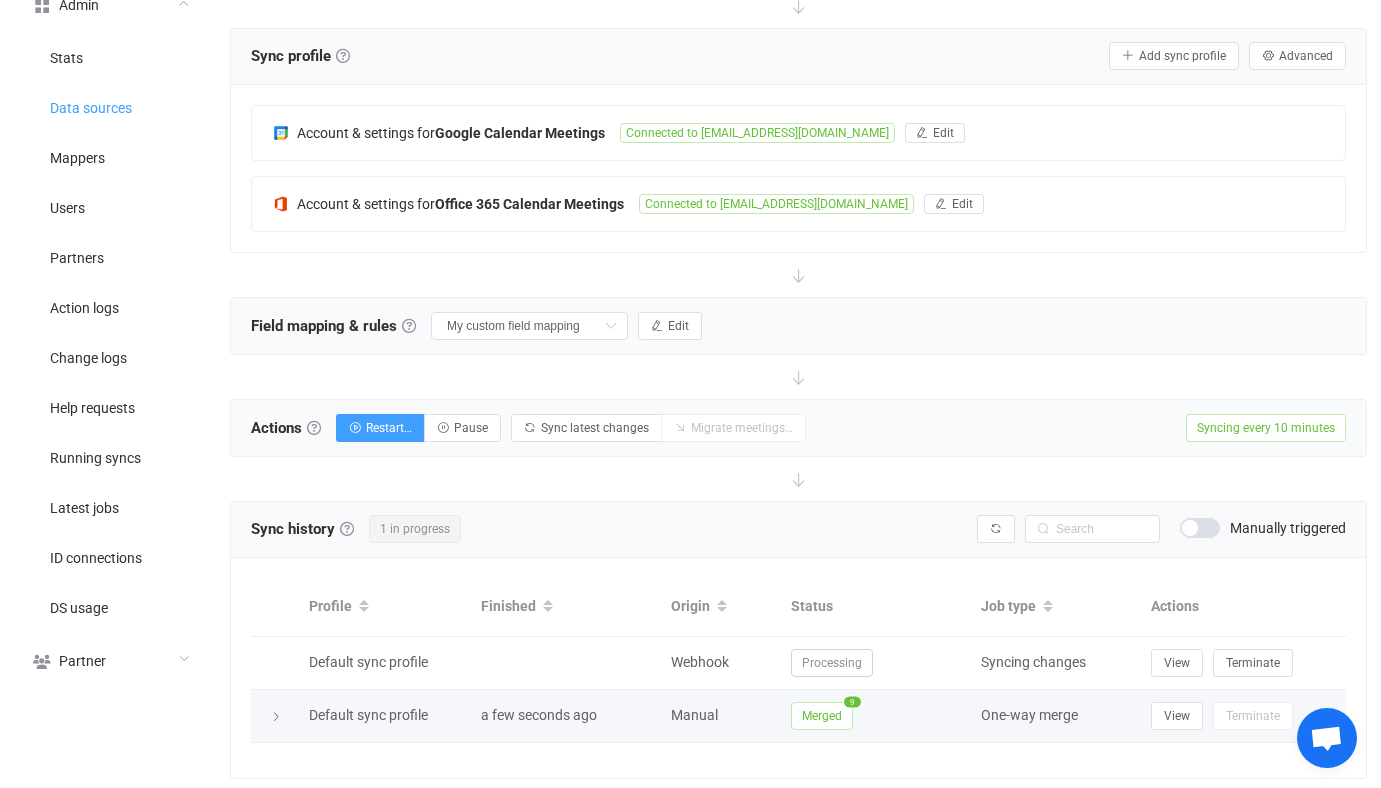 click on "Merged" at bounding box center [822, 716] 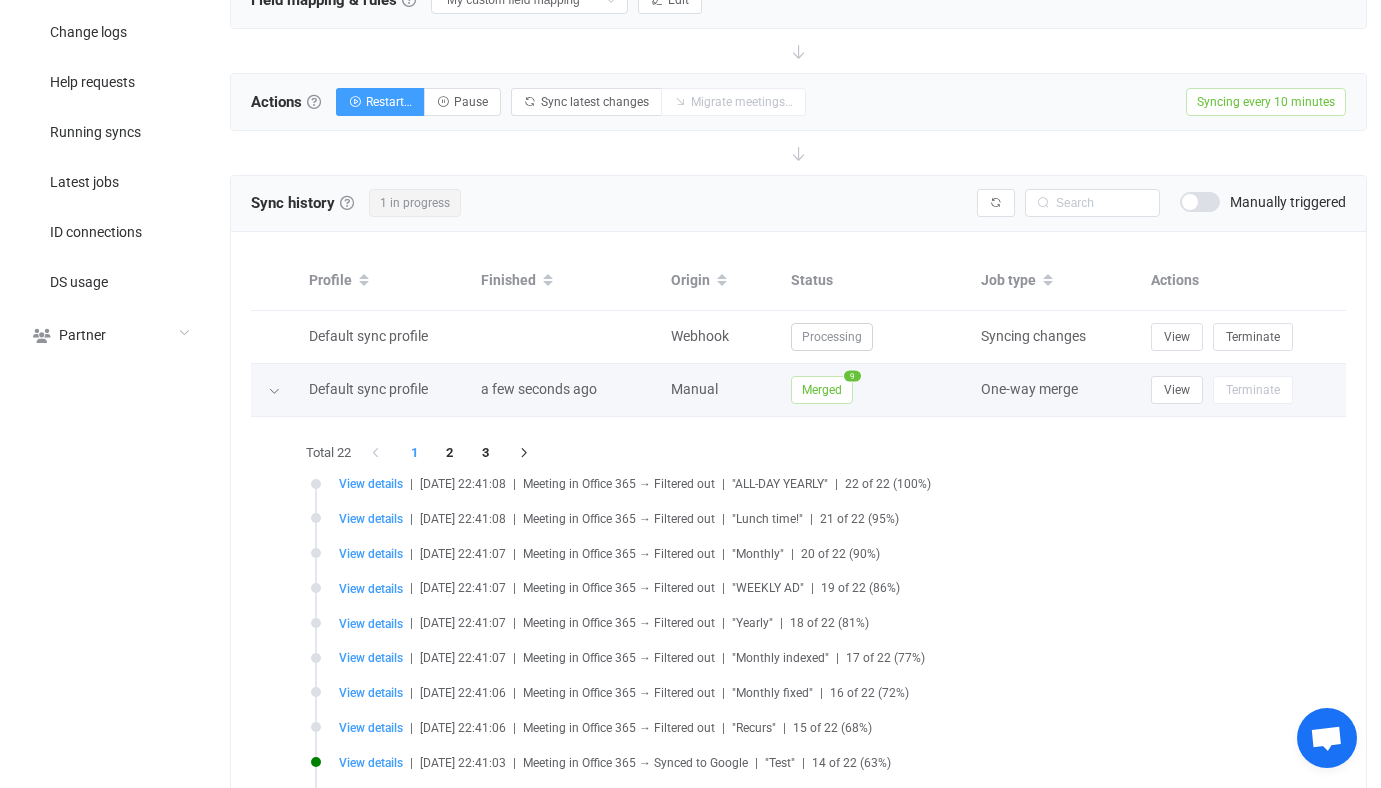 scroll, scrollTop: 854, scrollLeft: 0, axis: vertical 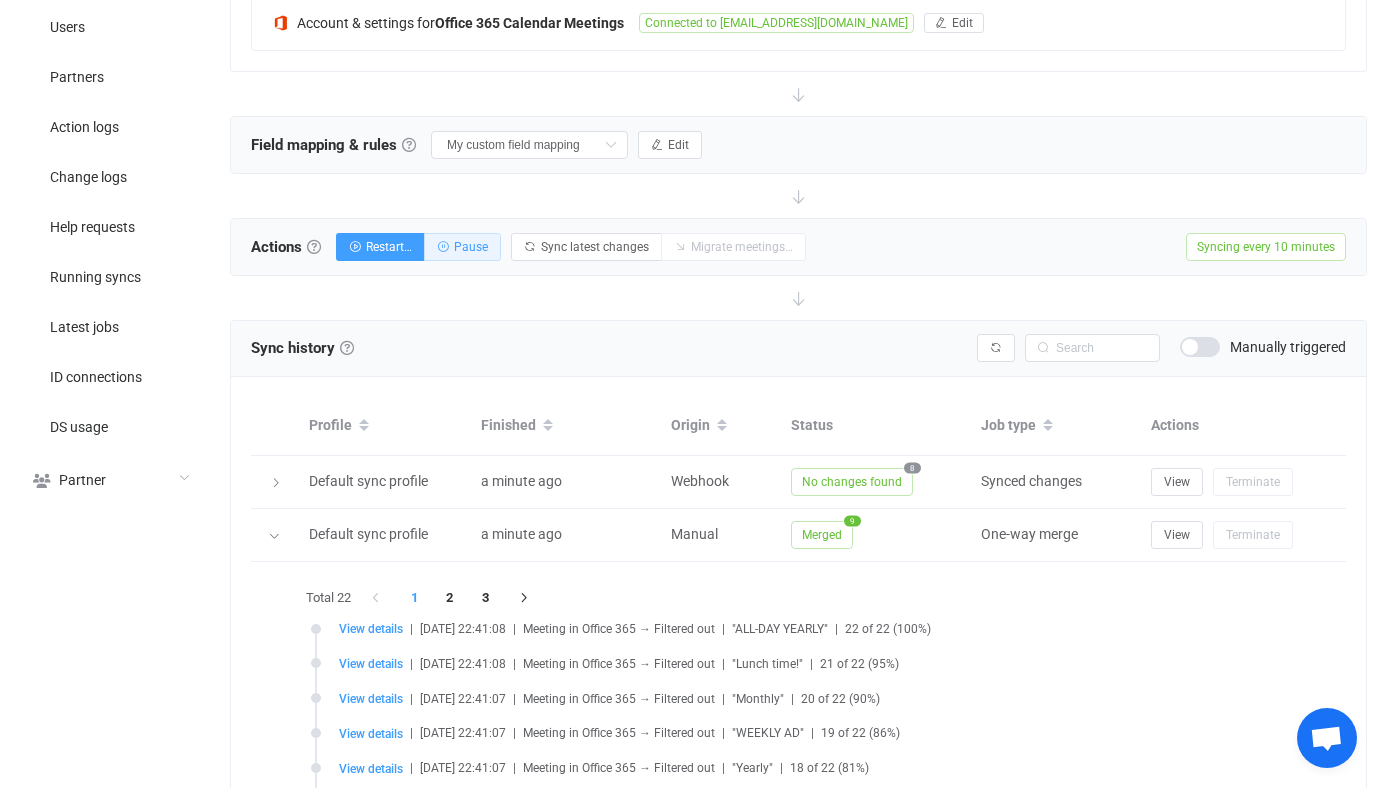 click on "Pause" at bounding box center (471, 247) 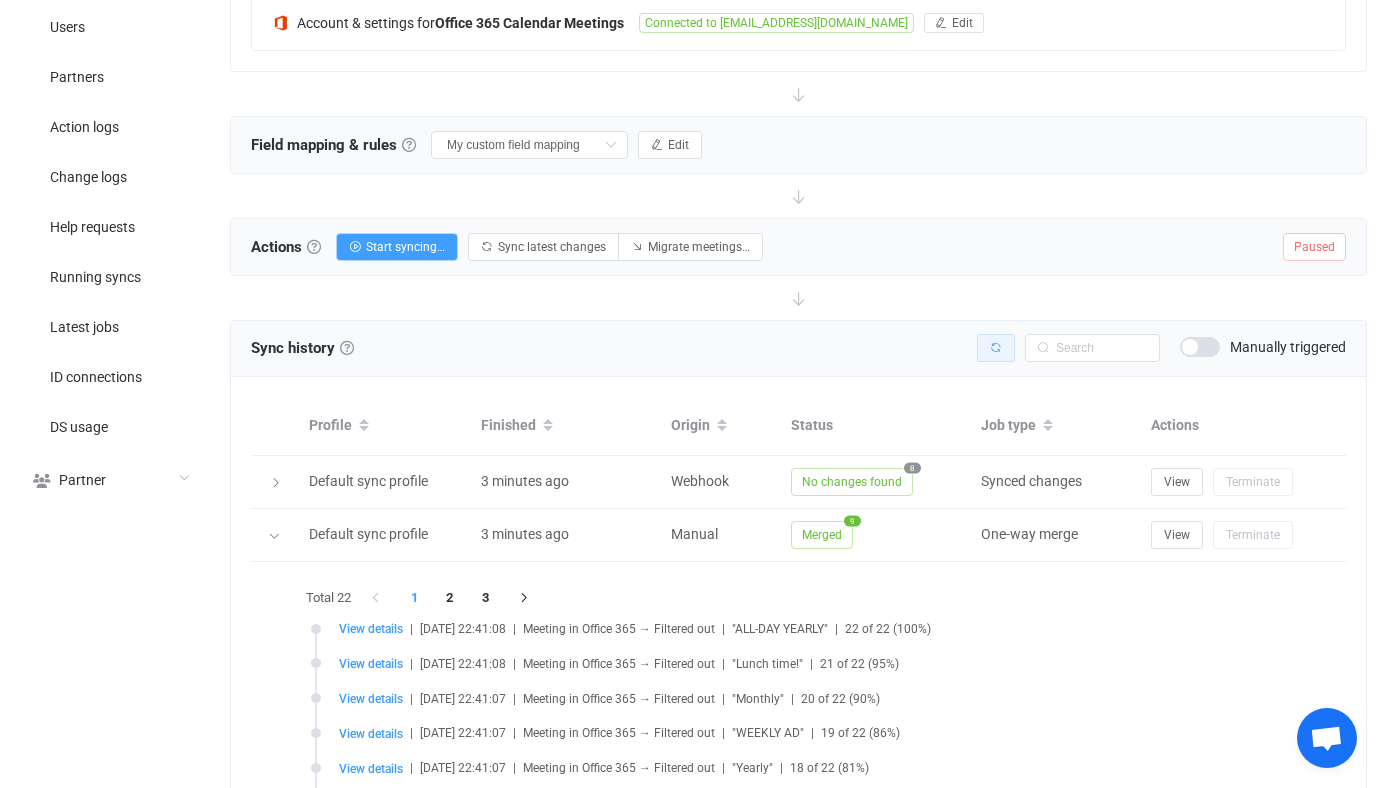 click at bounding box center (996, 348) 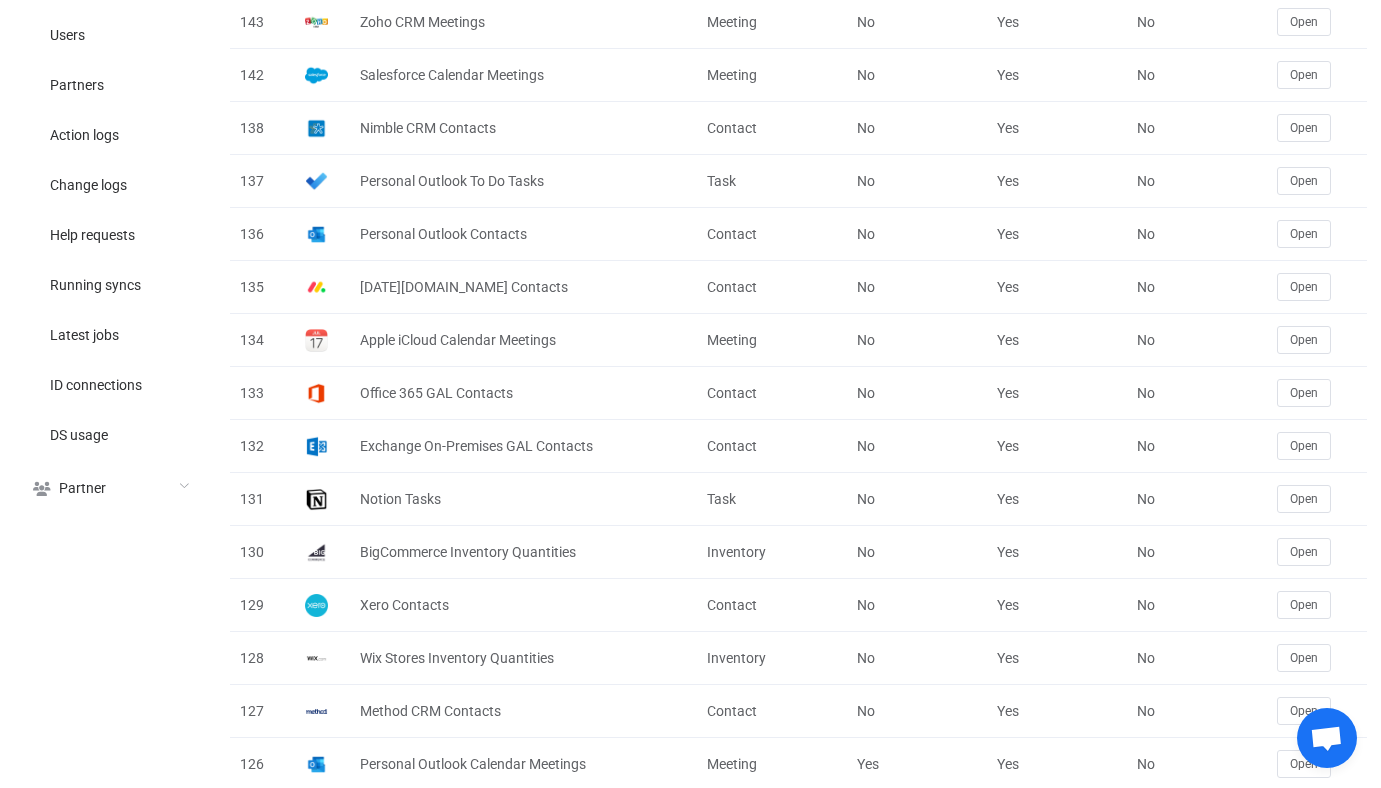 scroll, scrollTop: 1179, scrollLeft: 0, axis: vertical 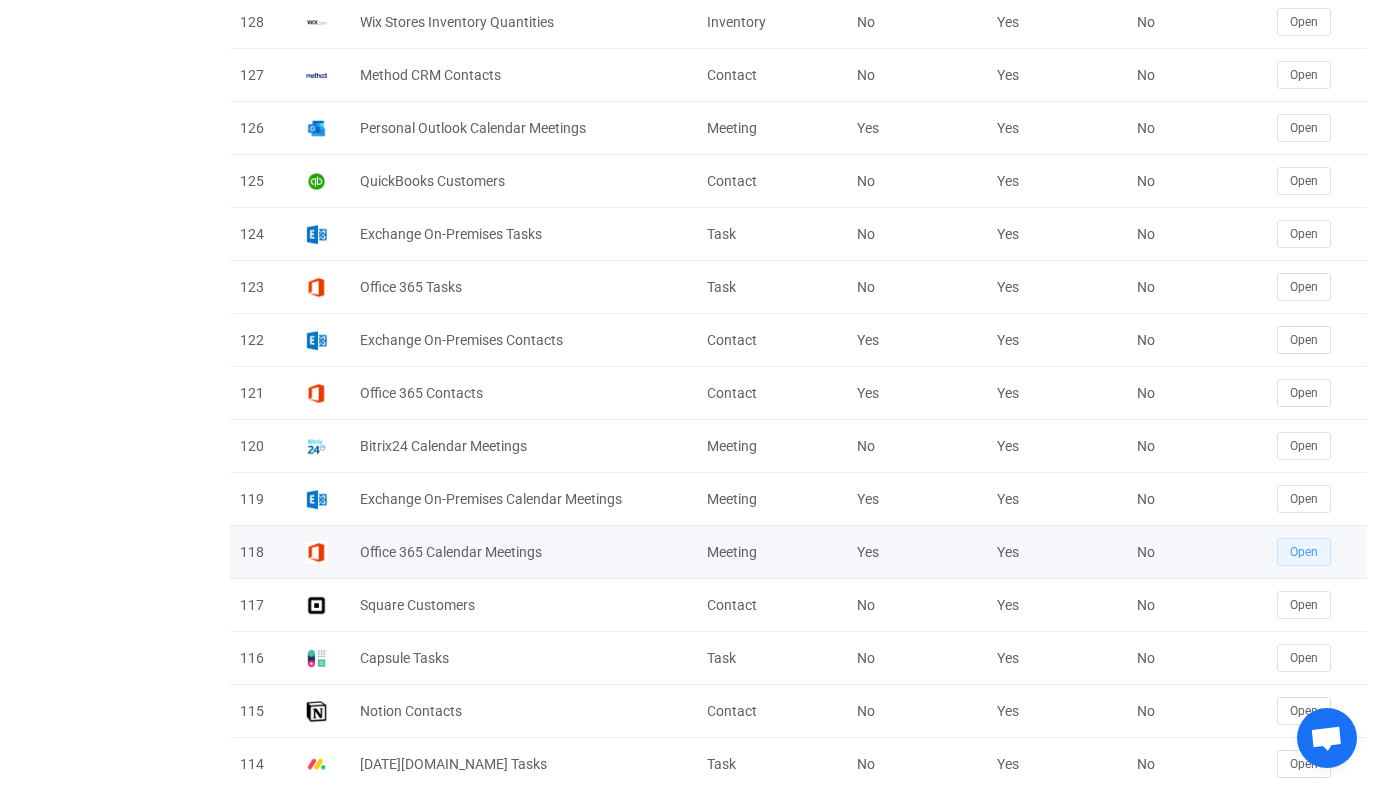 click on "Open" at bounding box center (1304, 552) 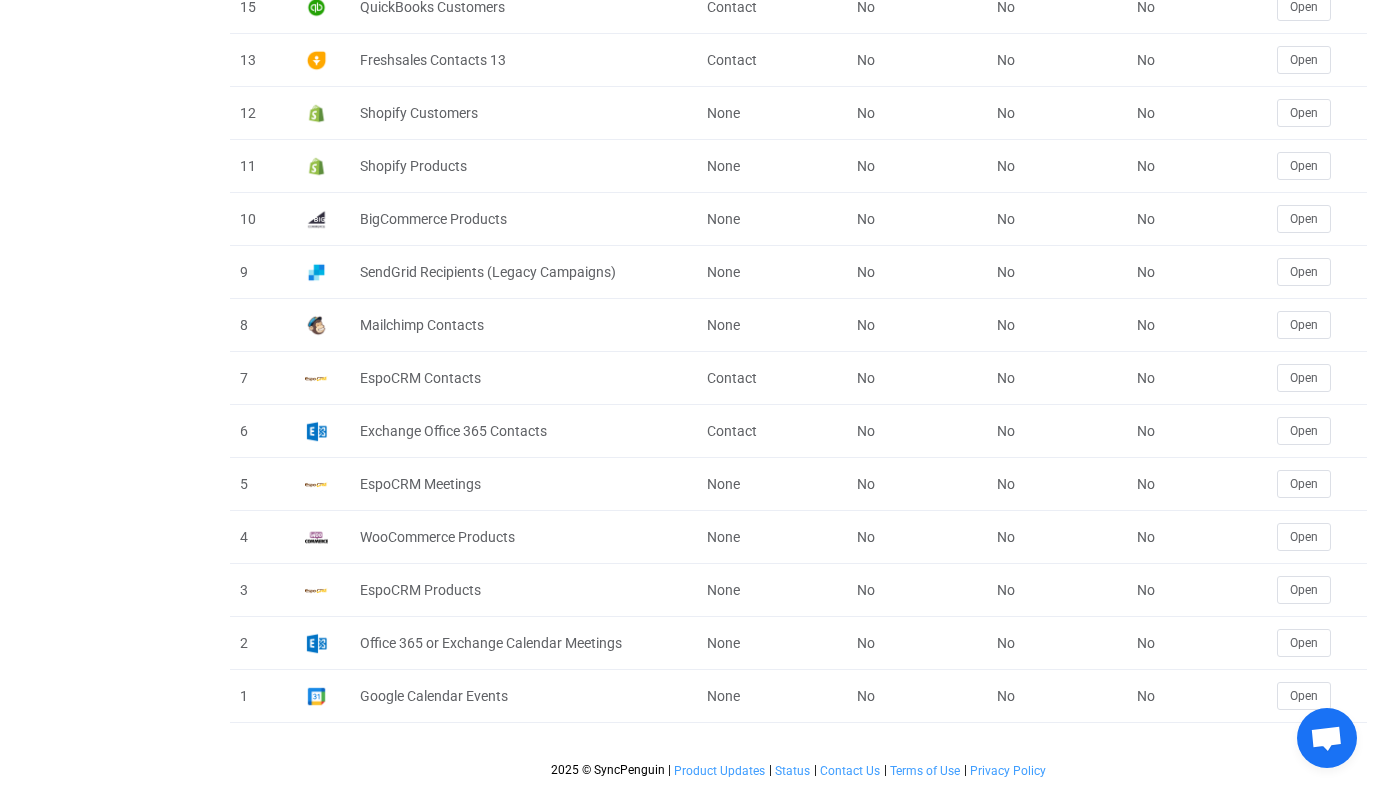 scroll, scrollTop: 2504, scrollLeft: 0, axis: vertical 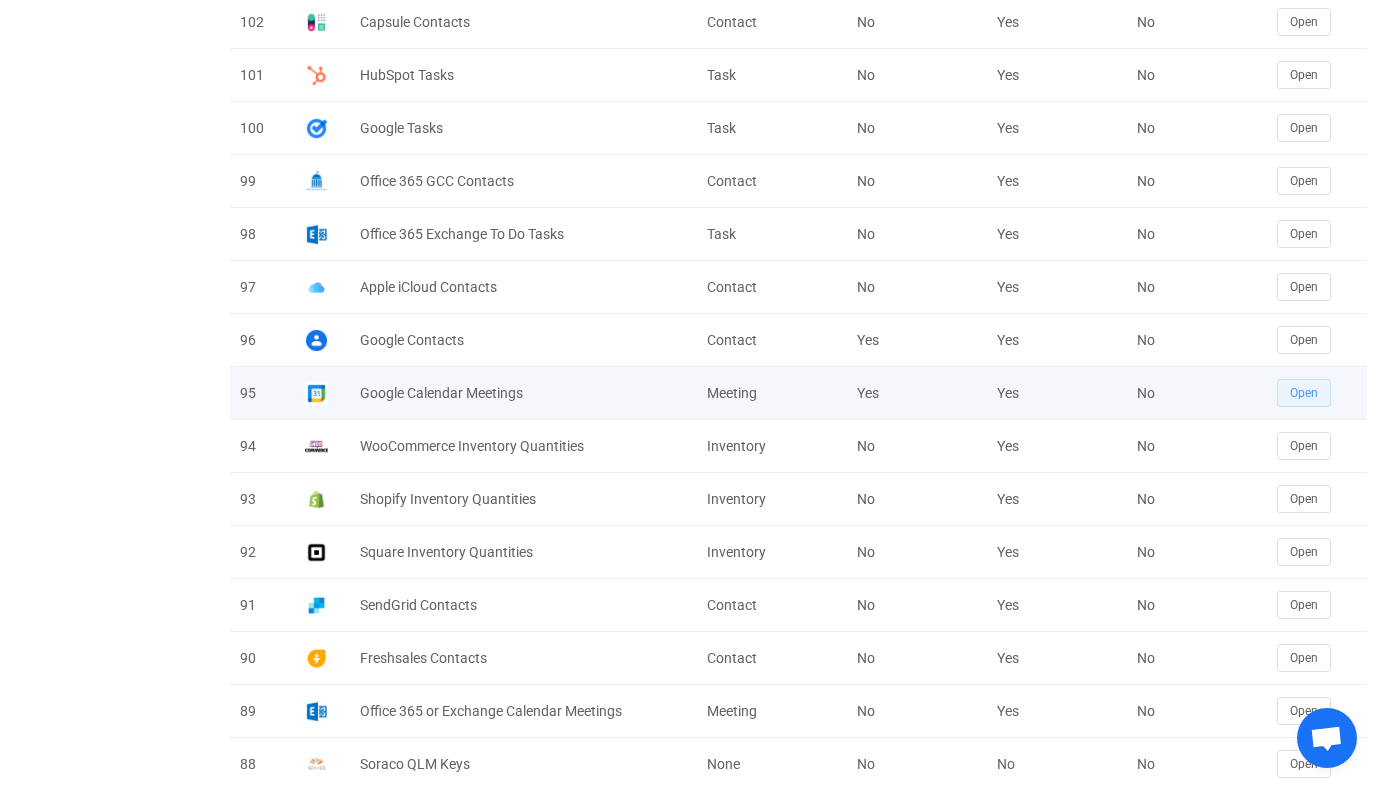 click on "Open" at bounding box center (1304, 393) 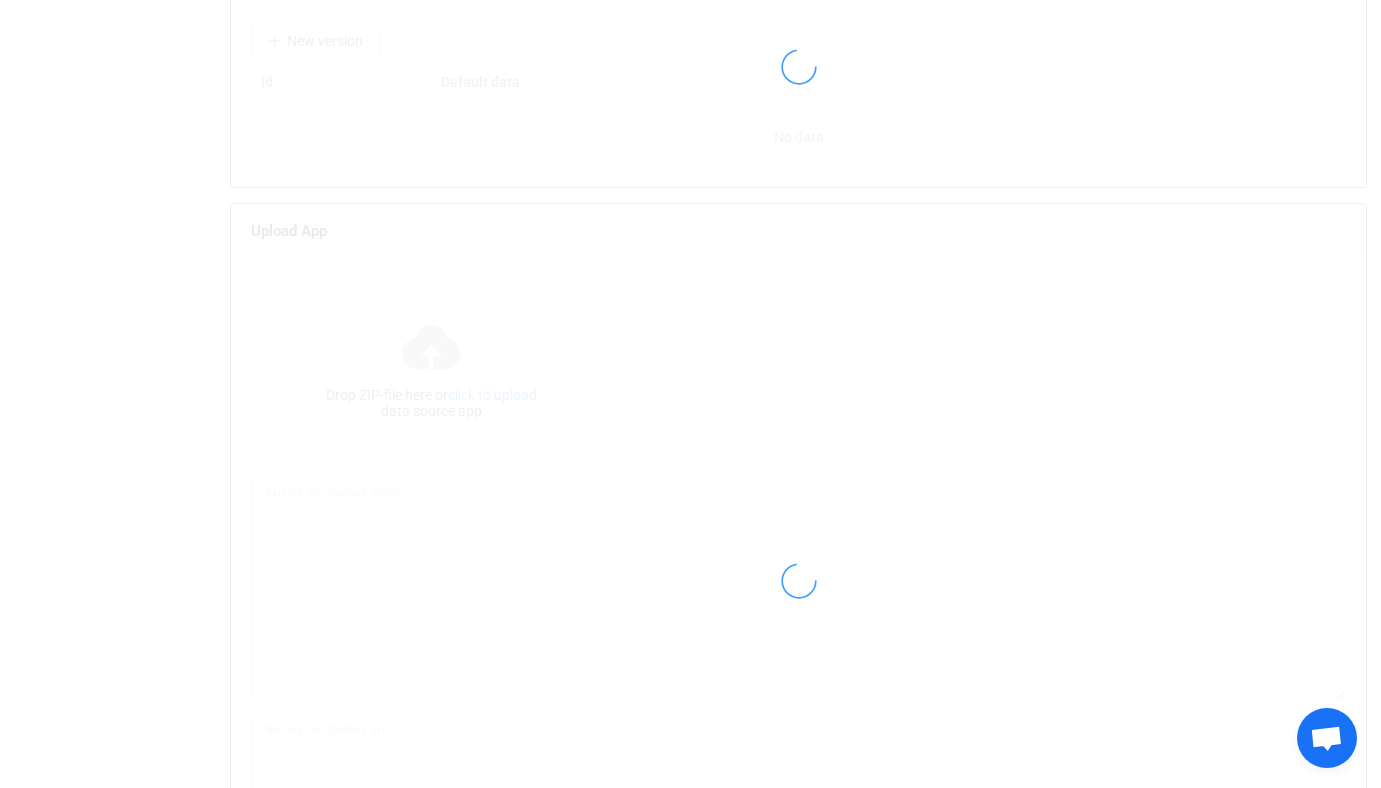 scroll, scrollTop: 0, scrollLeft: 0, axis: both 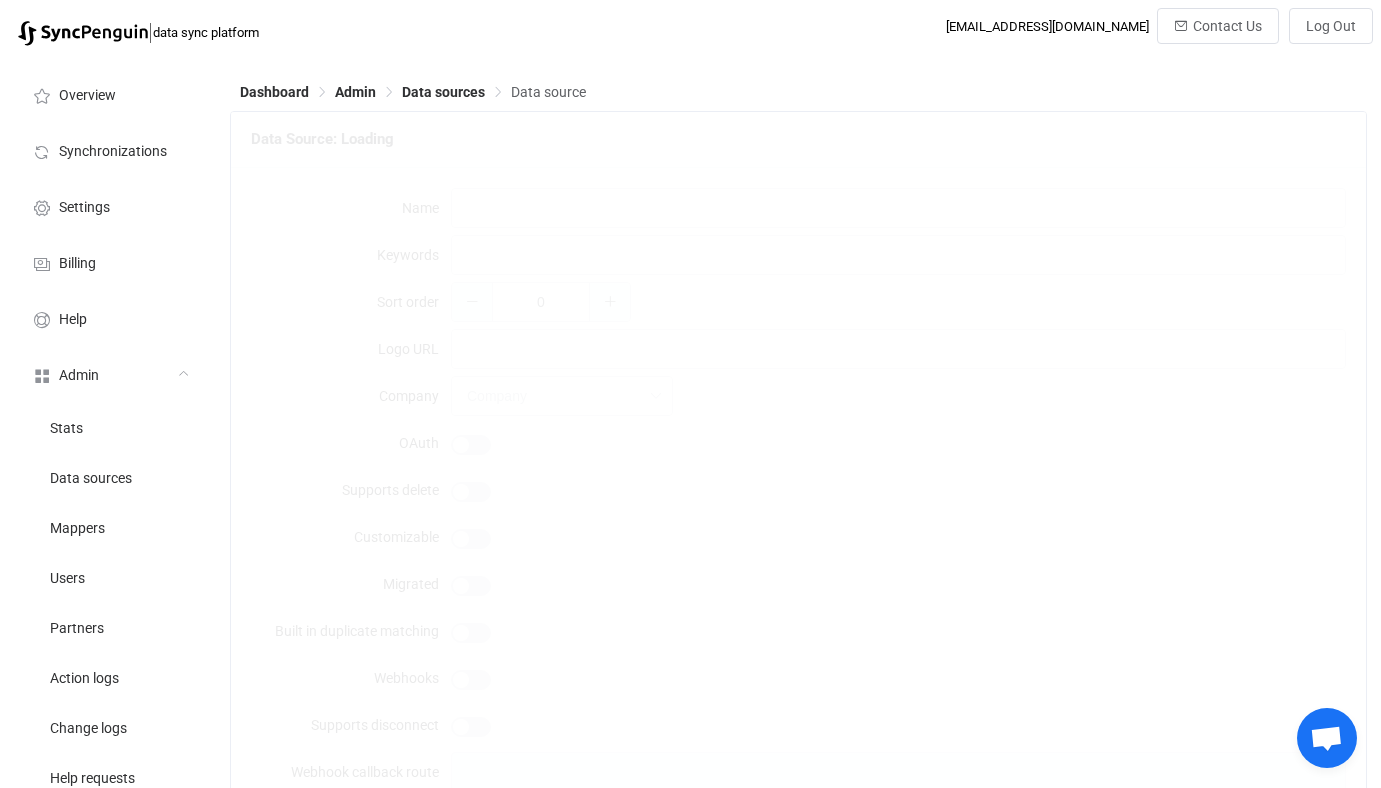 type on "Google Calendar Meetings" 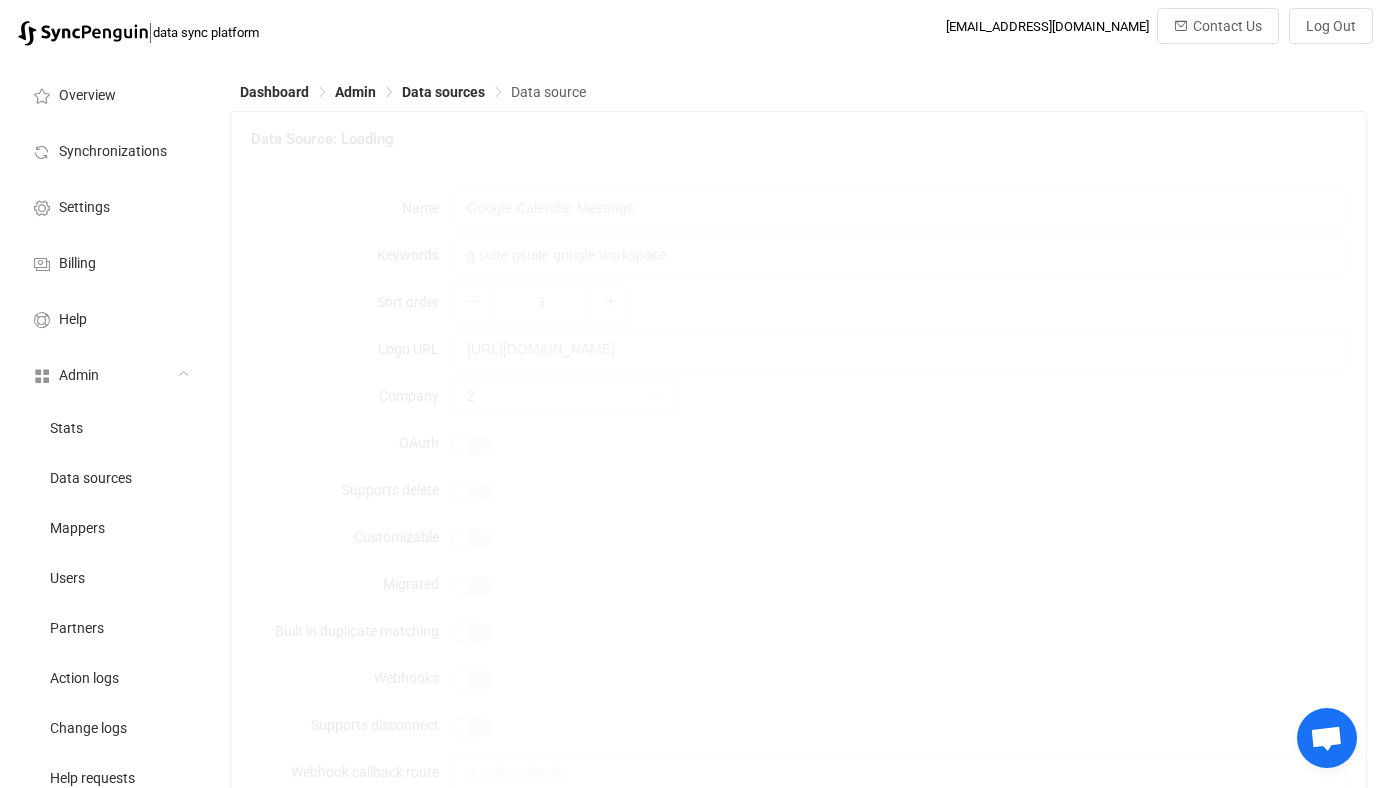 type on "Google" 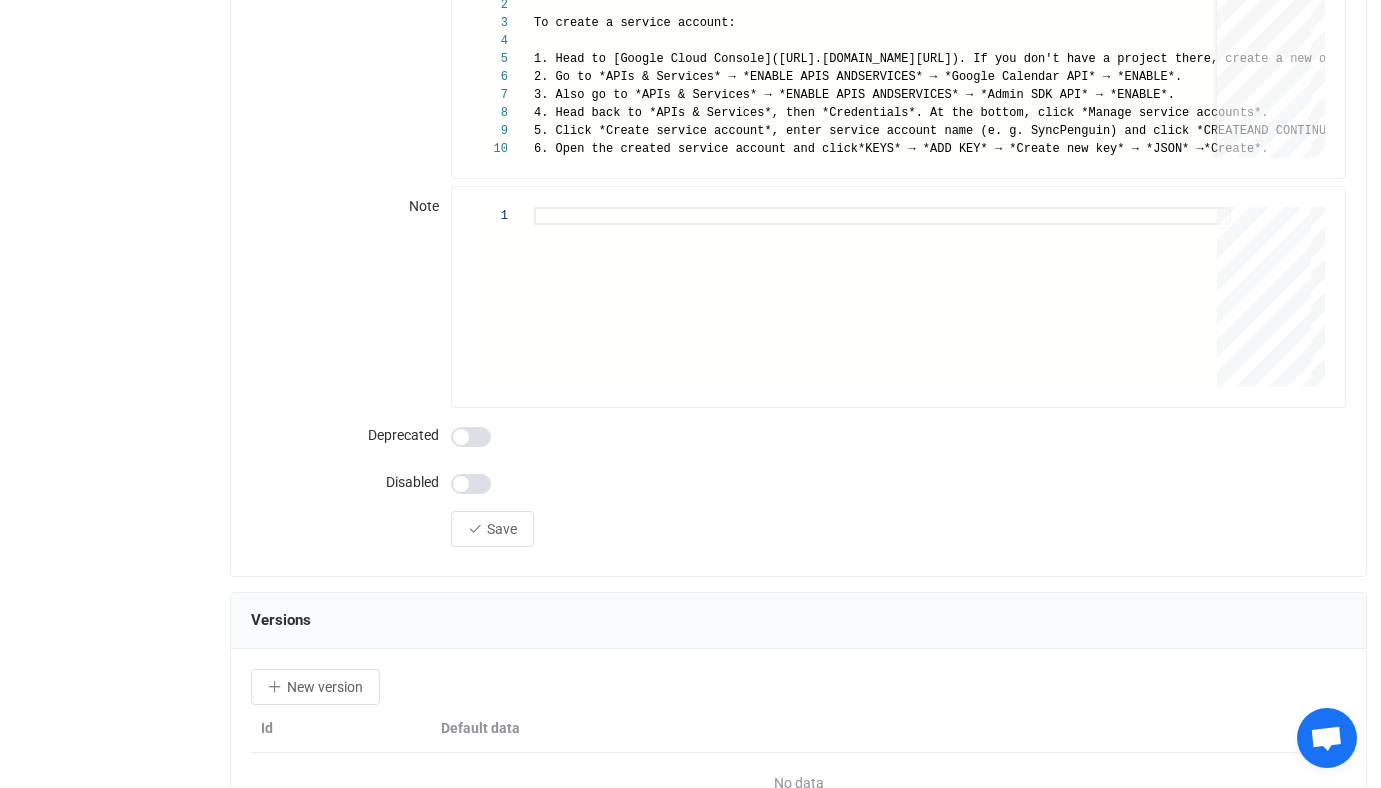 scroll, scrollTop: 2185, scrollLeft: 0, axis: vertical 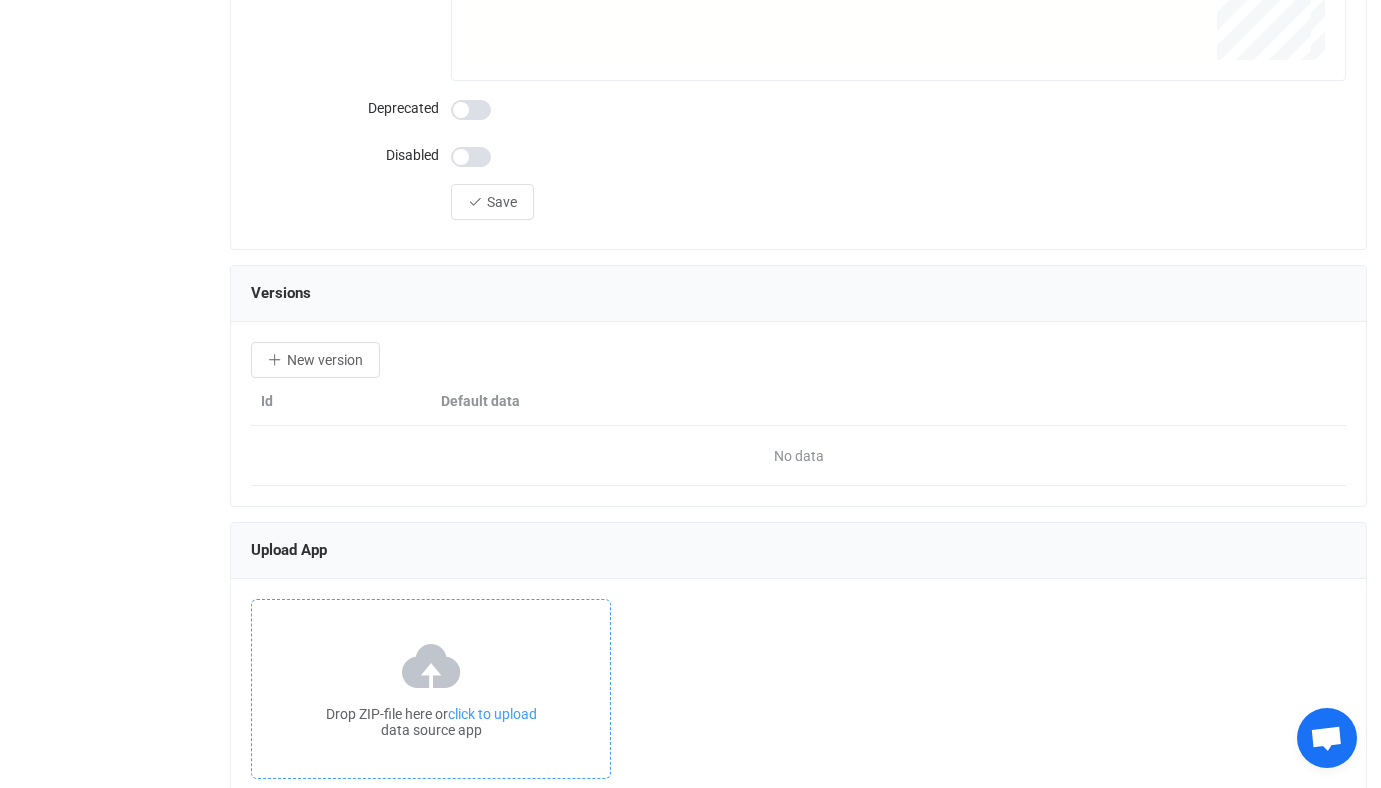 click at bounding box center [431, 665] 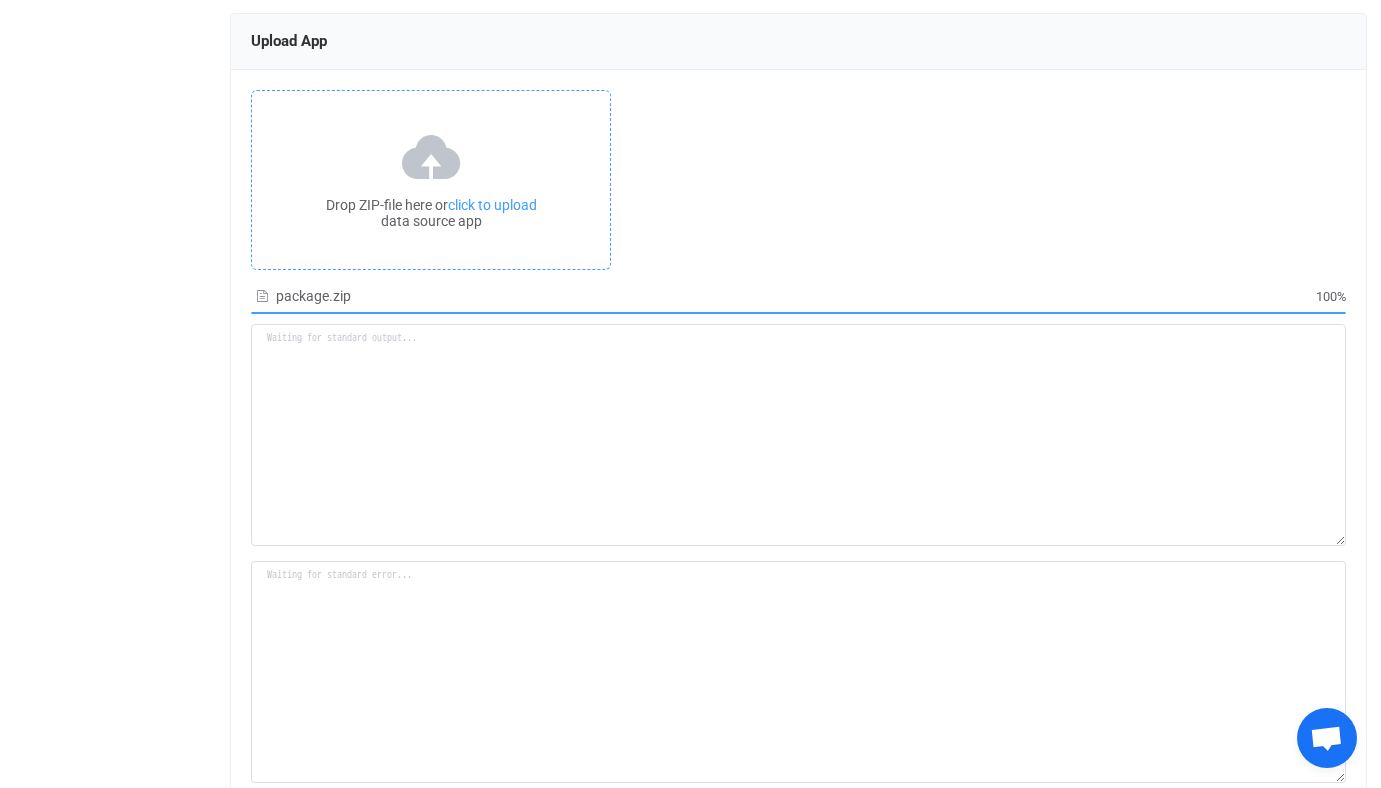 scroll, scrollTop: 2673, scrollLeft: 0, axis: vertical 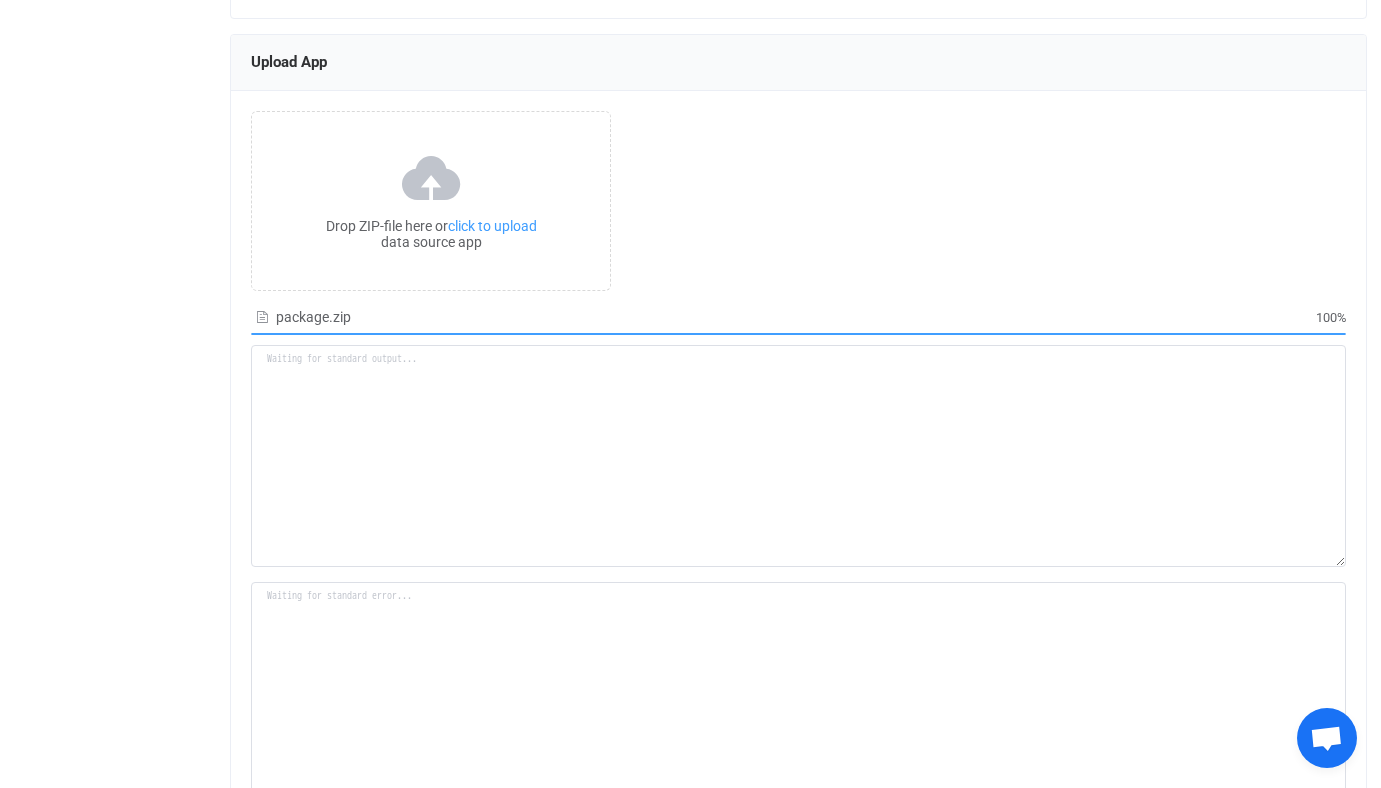 type on "Building resource app...
/srv/www/syncpenguin-api/Env/Temp/103c3fca-d70c-46c2-b2f4-f92d61a57532/src.zip
/srv/www/syncpenguin-api/Env/DataSource/95
Archive:  /srv/www/syncpenguin-api/Env/Temp/103c3fca-d70c-46c2-b2f4-f92d61a57532/src.zip
inflating: /srv/www/syncpenguin-api/Env/DataSource/95/access.js
inflating: /srv/www/syncpenguin-api/Env/DataSource/95/dataSourceApp.js
inflating: /srv/www/syncpenguin-api/Env/DataSource/95/account.json
inflating: /srv/www/syncpenguin-api/Env/DataSource/95/in.json
inflating: /srv/www/syncpenguin-api/Env/DataSource/95/package-lock.json
inflating: /srv/www/syncpenguin-api/Env/DataSource/95/package.json
inflating: /srv/www/syncpenguin-api/Env/DataSource/95/fieldsService.js
inflating: /srv/www/syncpenguin-api/Env/DataSource/95/out.txt
creating: /srv/www/syncpenguin-api/Env/DataSource/95/scripts/
inflating: /srv/www/syncpenguin-api/Env/DataSource/95/scripts/bulkRemoveMeetings.js
extracting: /srv/www/syncpenguin-api/Env/DataSource/95/scripts/..." 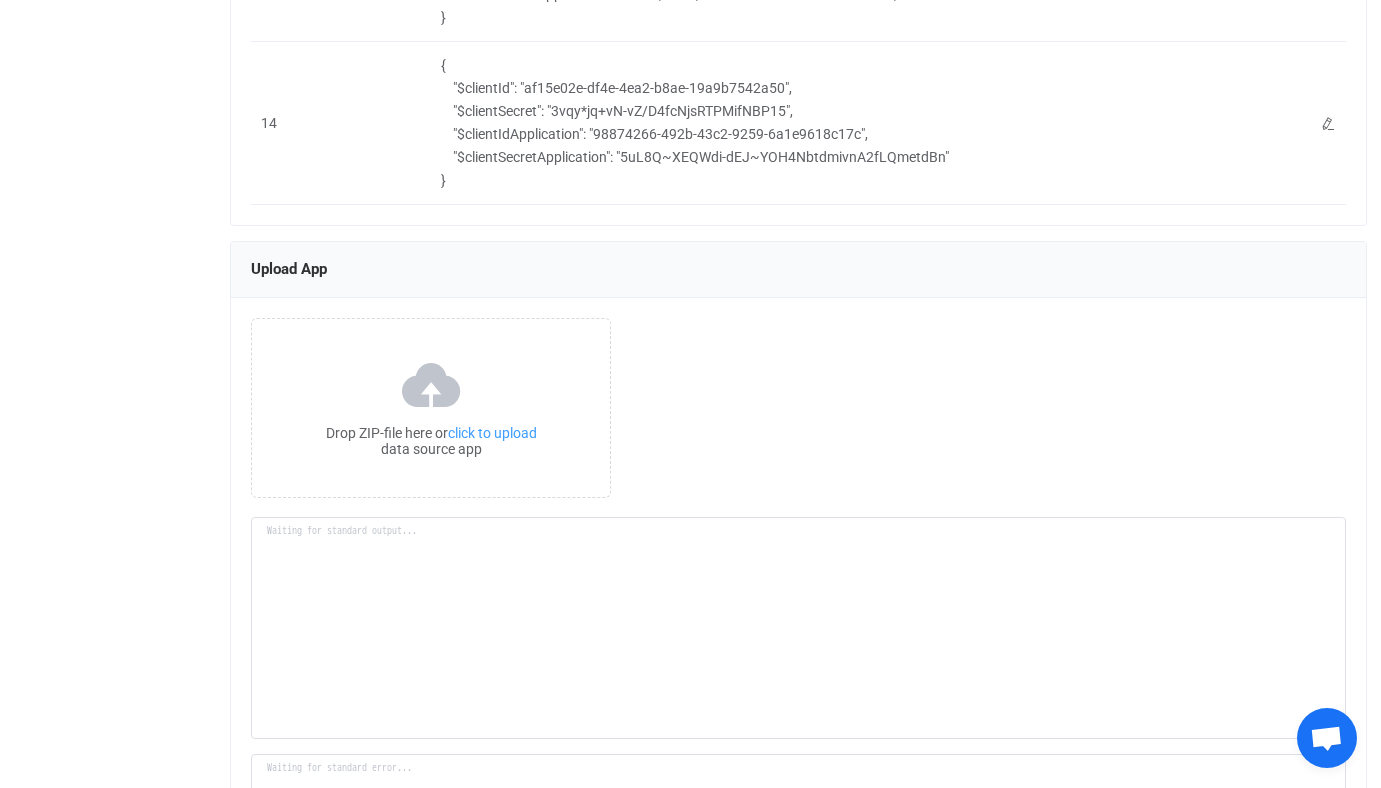 scroll, scrollTop: 2919, scrollLeft: 0, axis: vertical 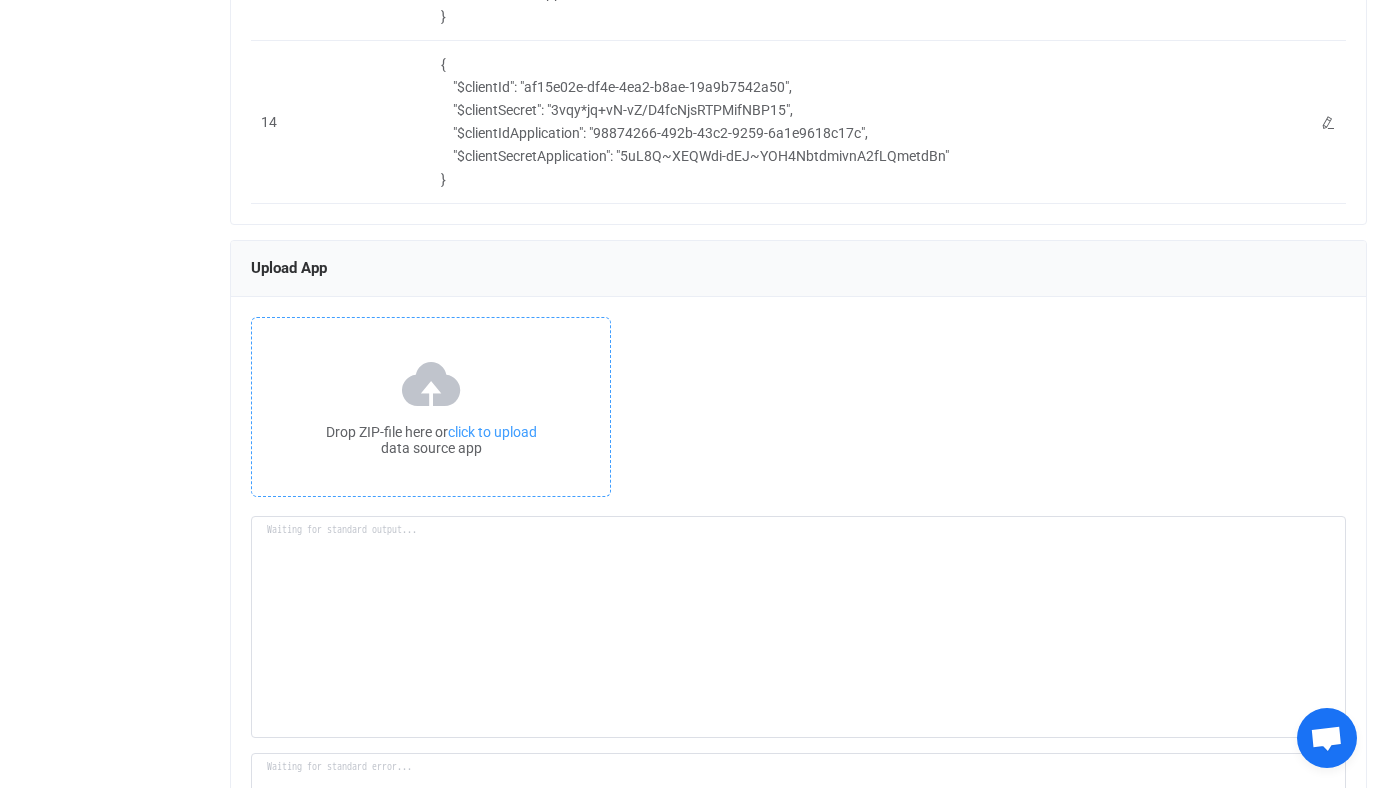 click on "Drop ZIP-file here or  click to upload  data source app" at bounding box center (431, 407) 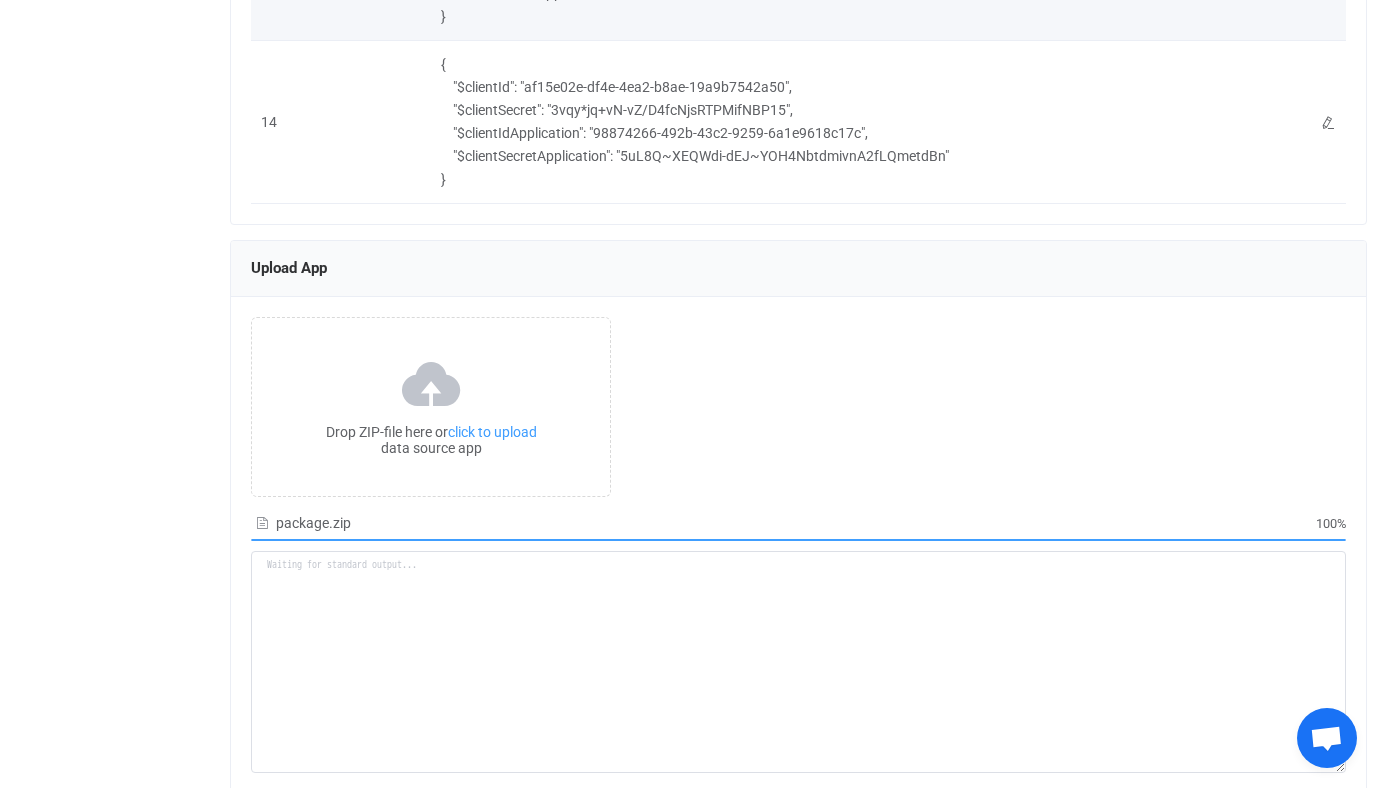 type on "Building resource app...
/srv/www/syncpenguin-api/Env/Temp/cf56fd39-a4fd-4d02-b7eb-ccf597afa15f/src.zip
/srv/www/syncpenguin-api/Env/DataSource/118
Archive:  /srv/www/syncpenguin-api/Env/Temp/cf56fd39-a4fd-4d02-b7eb-ccf597afa15f/src.zip
inflating: /srv/www/syncpenguin-api/Env/DataSource/118/access.js
inflating: /srv/www/syncpenguin-api/Env/DataSource/118/dataSourceApp.js
creating: /srv/www/syncpenguin-api/Env/DataSource/118/ews-javascript-api/
inflating: /srv/www/syncpenguin-api/Env/DataSource/118/ews-javascript-api/LICENSE
creating: /srv/www/syncpenguin-api/Env/DataSource/118/ews-javascript-api/js/
creating: /srv/www/syncpenguin-api/Env/DataSource/118/ews-javascript-api/js/ComplexProperties/
inflating: /srv/www/syncpenguin-api/Env/DataSource/118/ews-javascript-api/js/ComplexProperties/TaskSuggestionCollection.js
inflating: /srv/www/syncpenguin-api/Env/DataSource/118/ews-javascript-api/js/ComplexProperties/ConversationRequest.js
inflating: /srv/www/syncpenguin-api/Env/DataSou..." 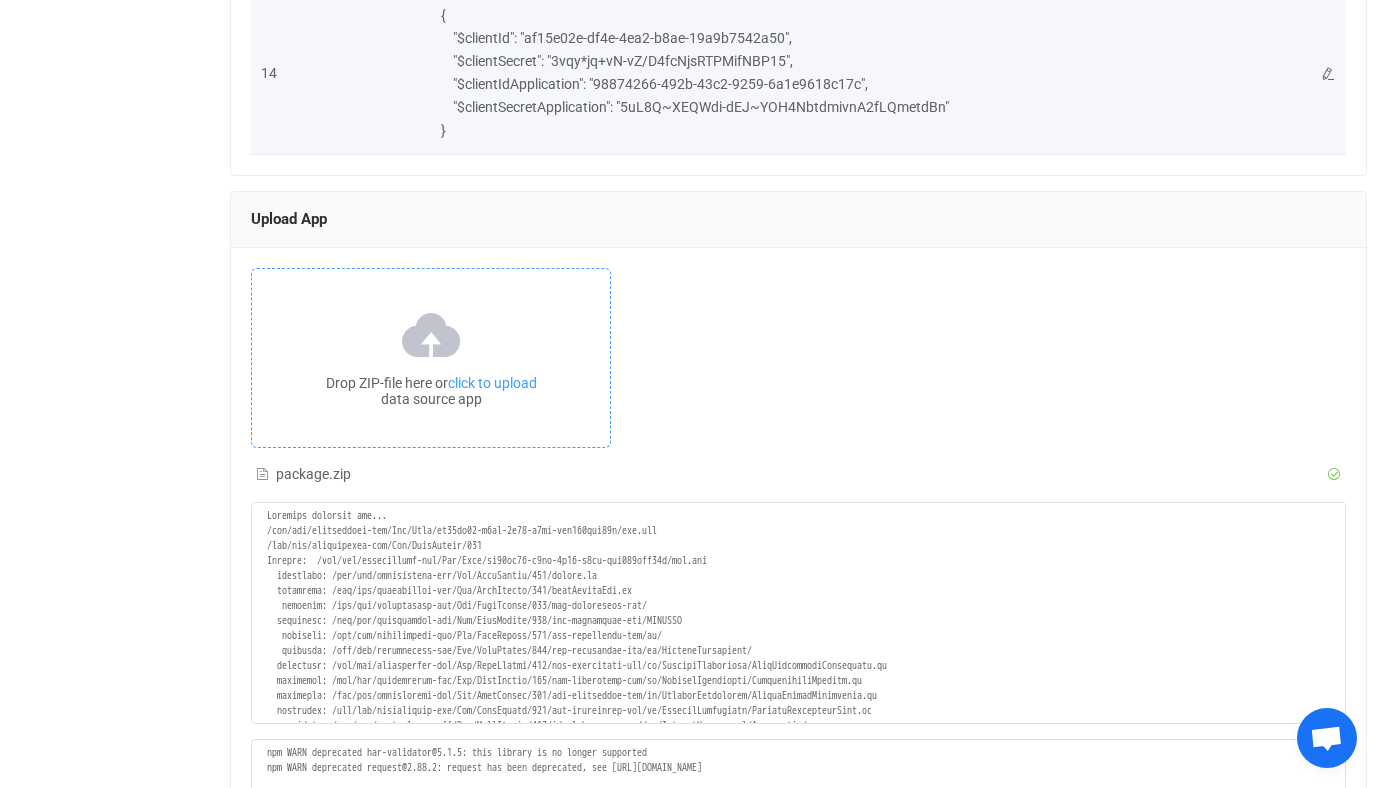 scroll, scrollTop: 2723, scrollLeft: 0, axis: vertical 